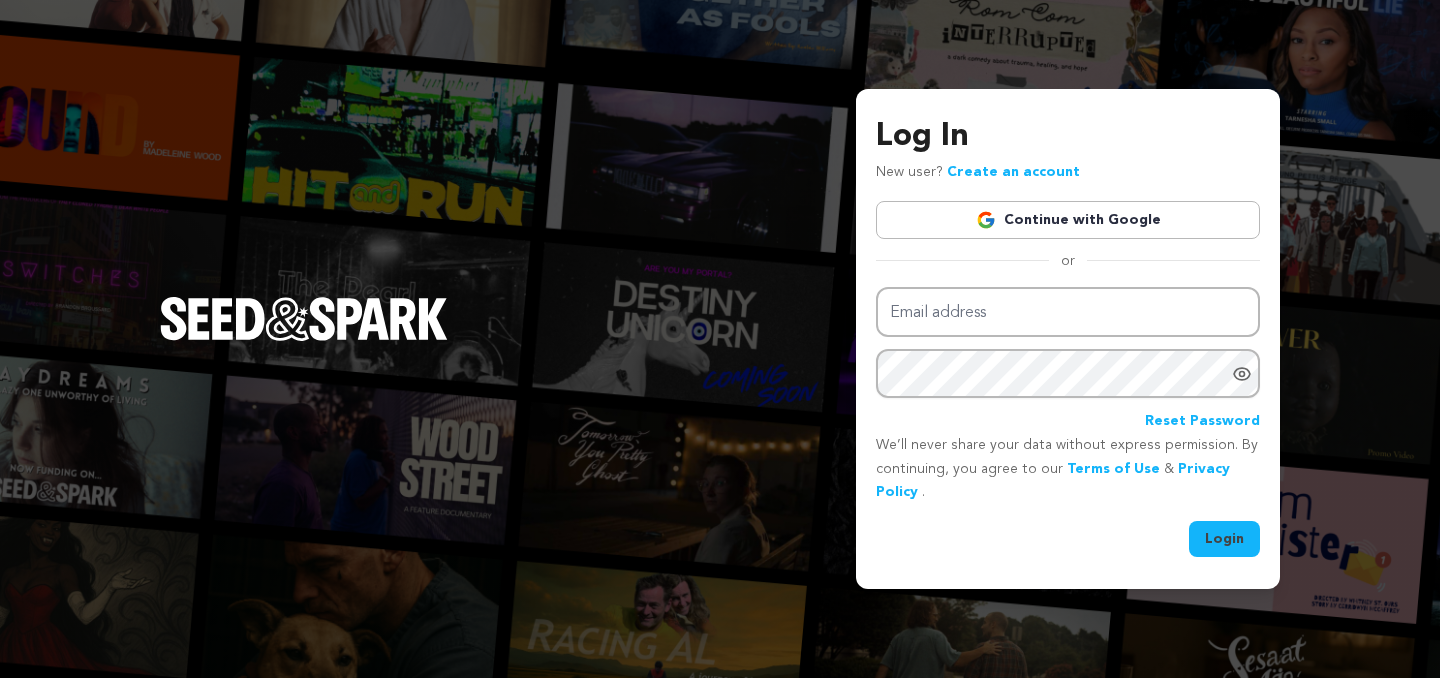 scroll, scrollTop: 0, scrollLeft: 0, axis: both 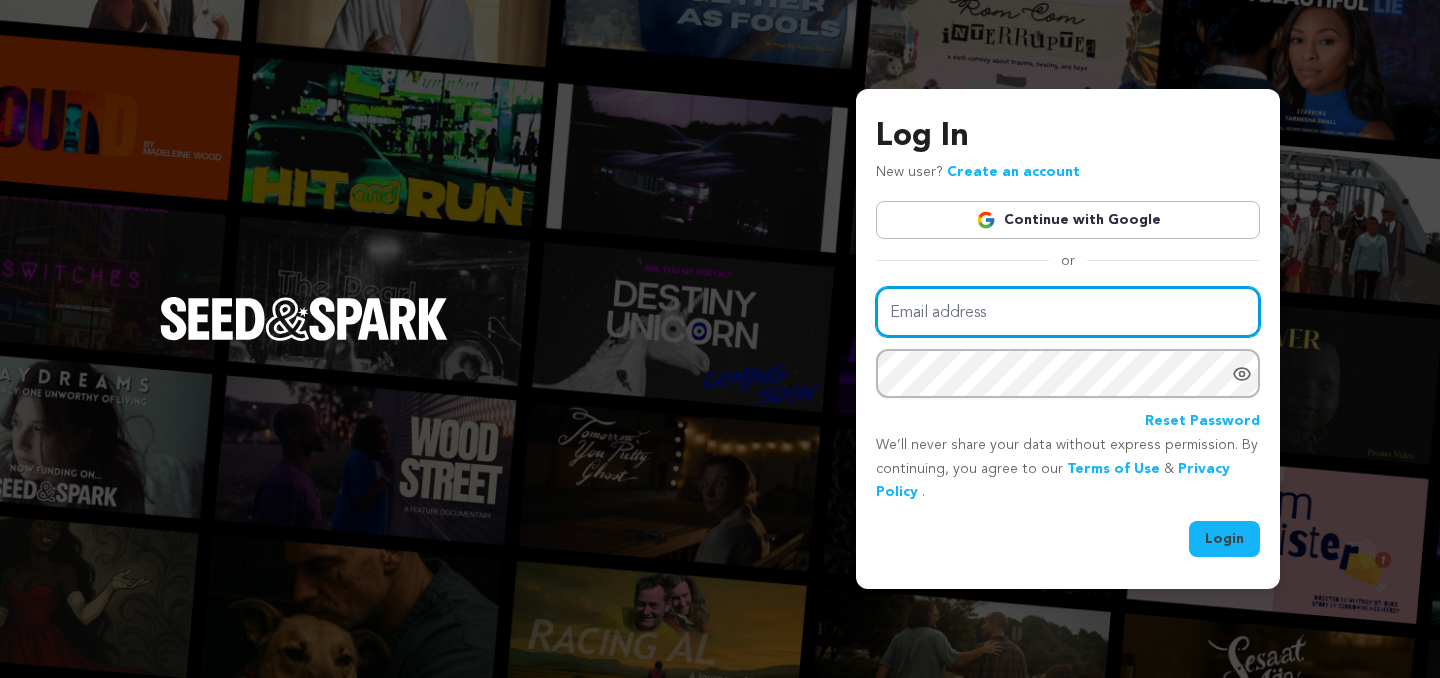 type on "ciera.thompson4@gmail.com" 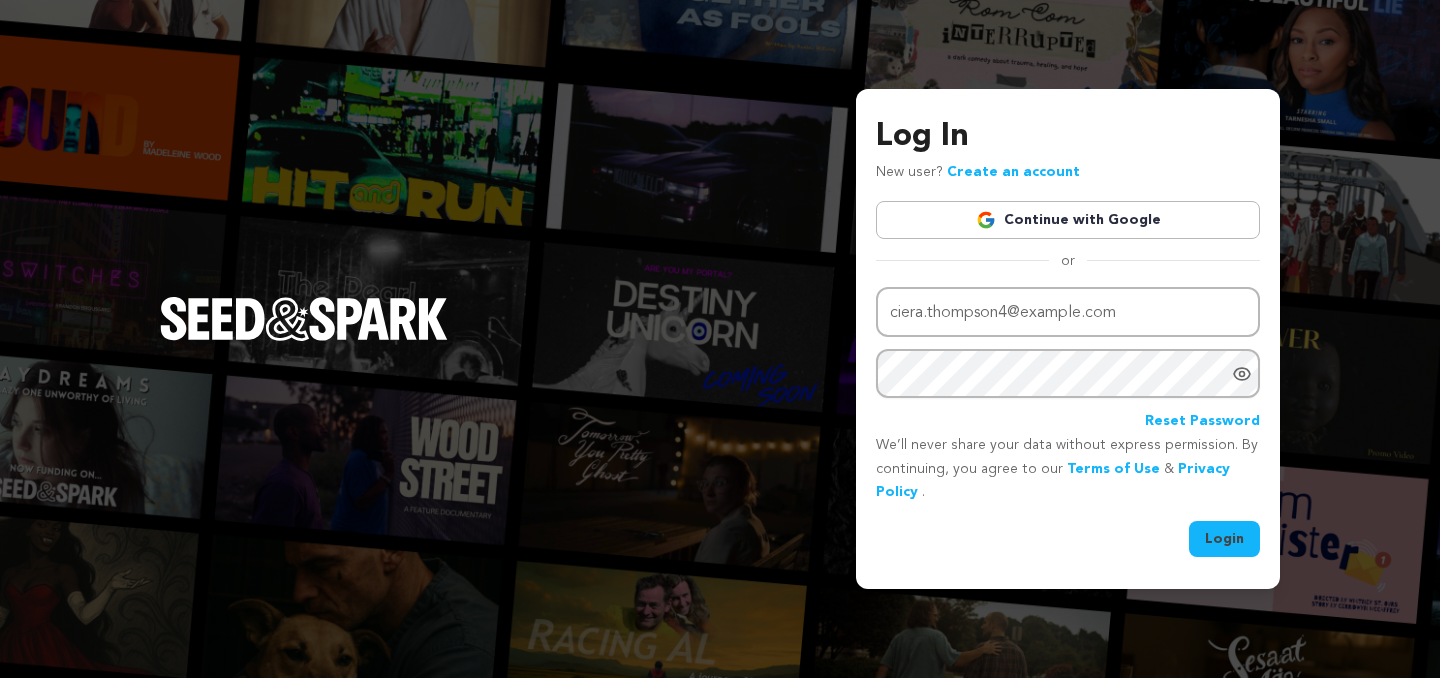 click on "Login" at bounding box center [1224, 539] 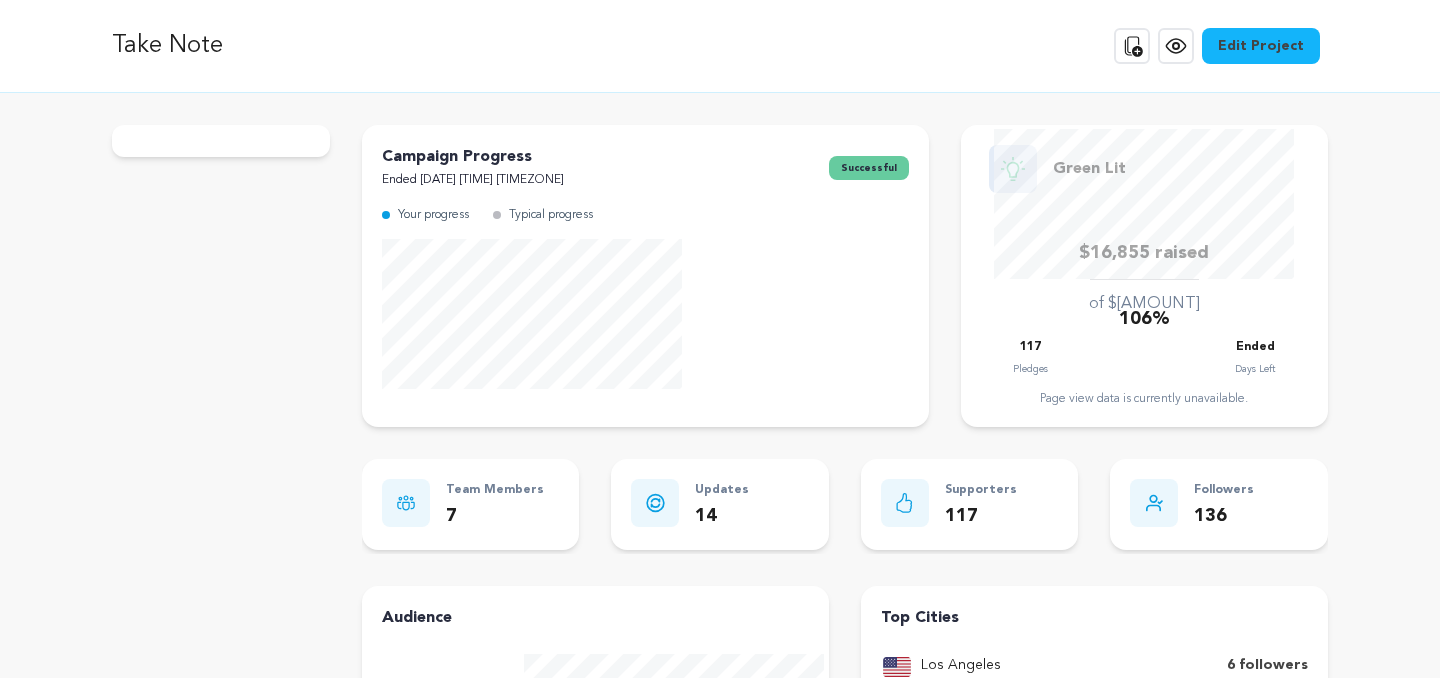 scroll, scrollTop: 0, scrollLeft: 0, axis: both 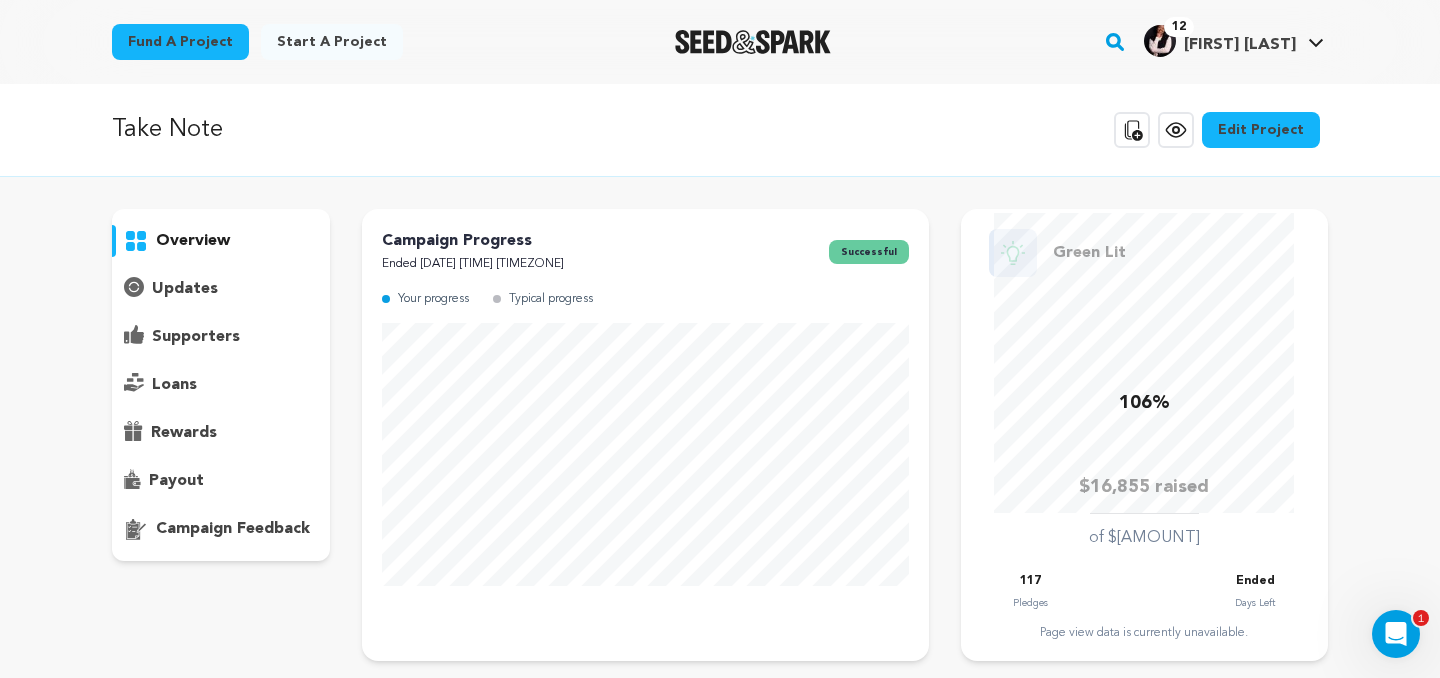 click on "updates" at bounding box center [185, 289] 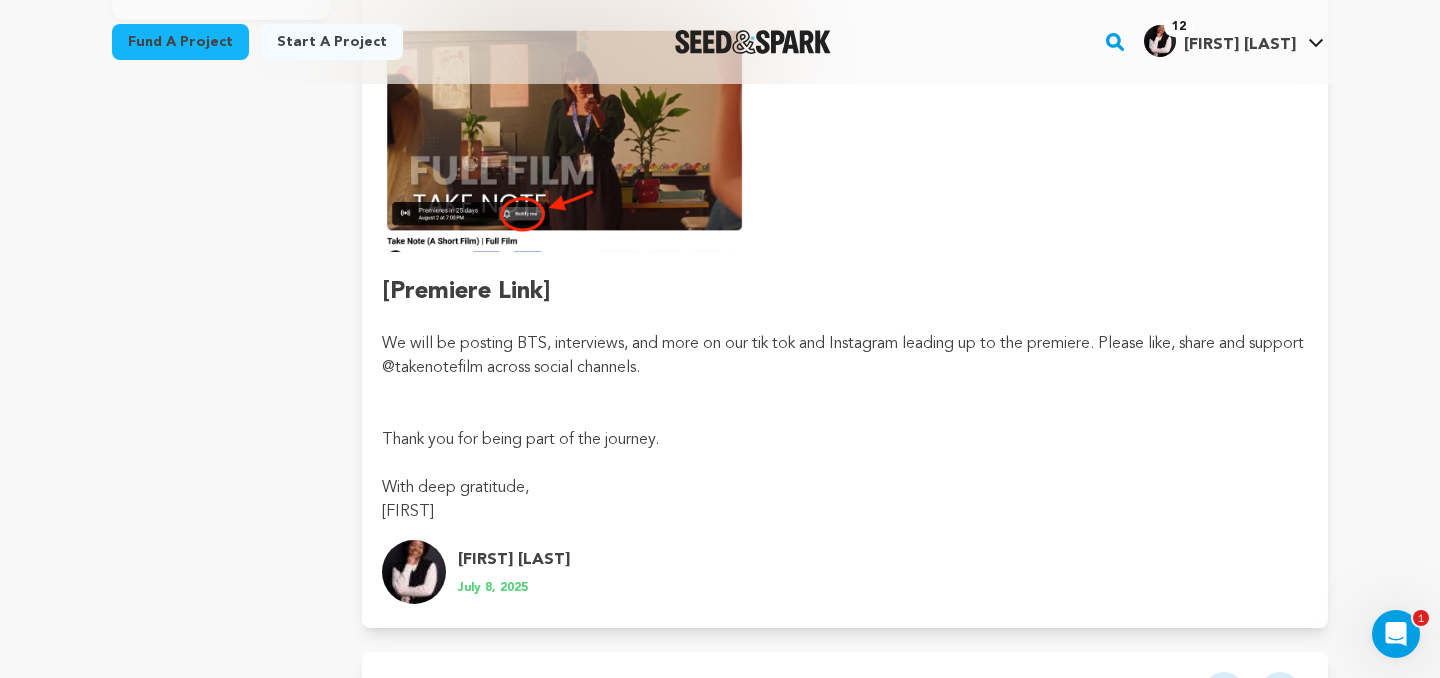 scroll, scrollTop: 633, scrollLeft: 0, axis: vertical 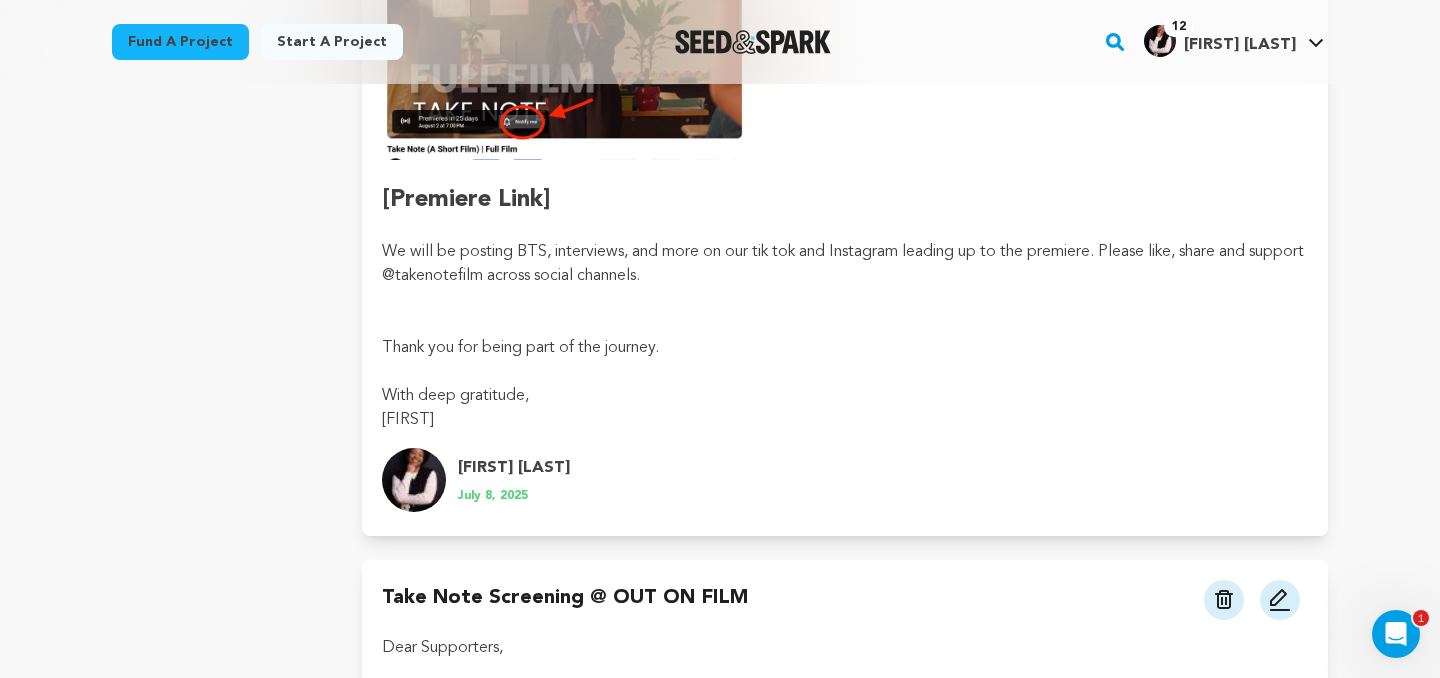 click on "[Premiere Link]" at bounding box center [466, 200] 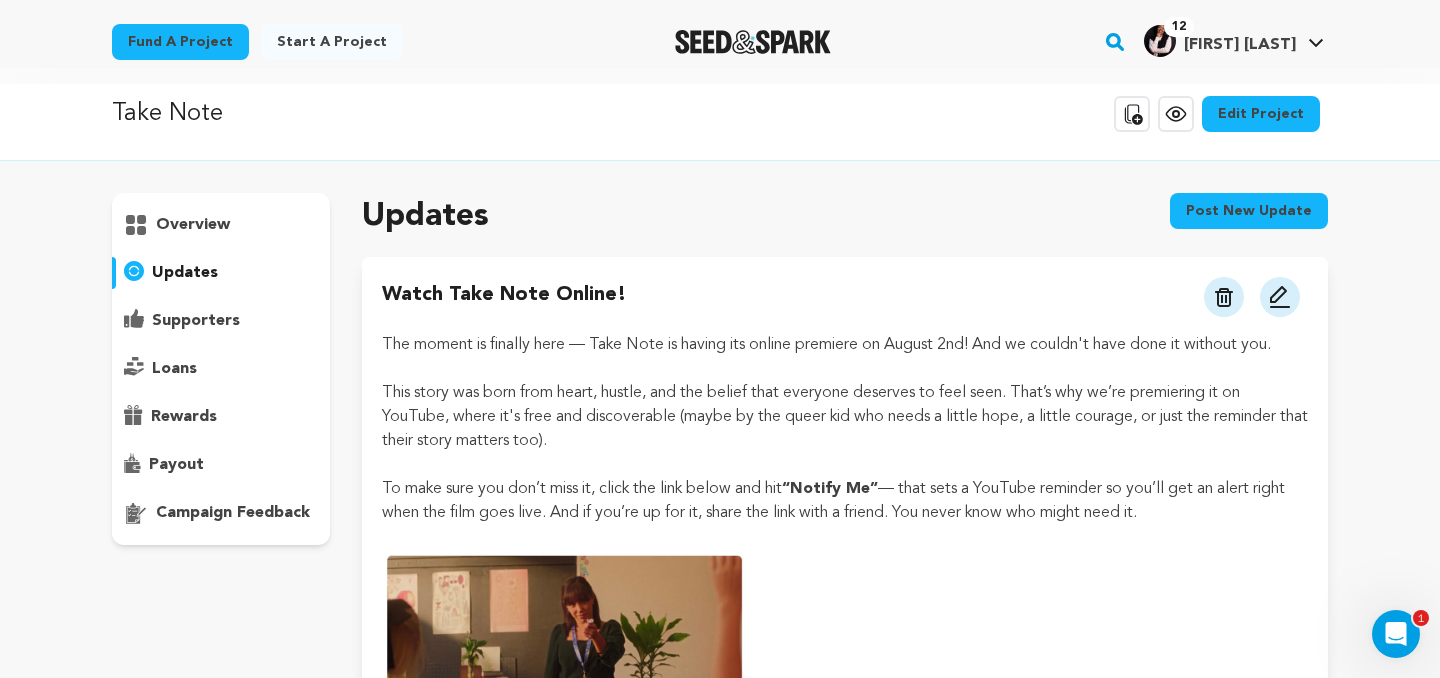scroll, scrollTop: 0, scrollLeft: 0, axis: both 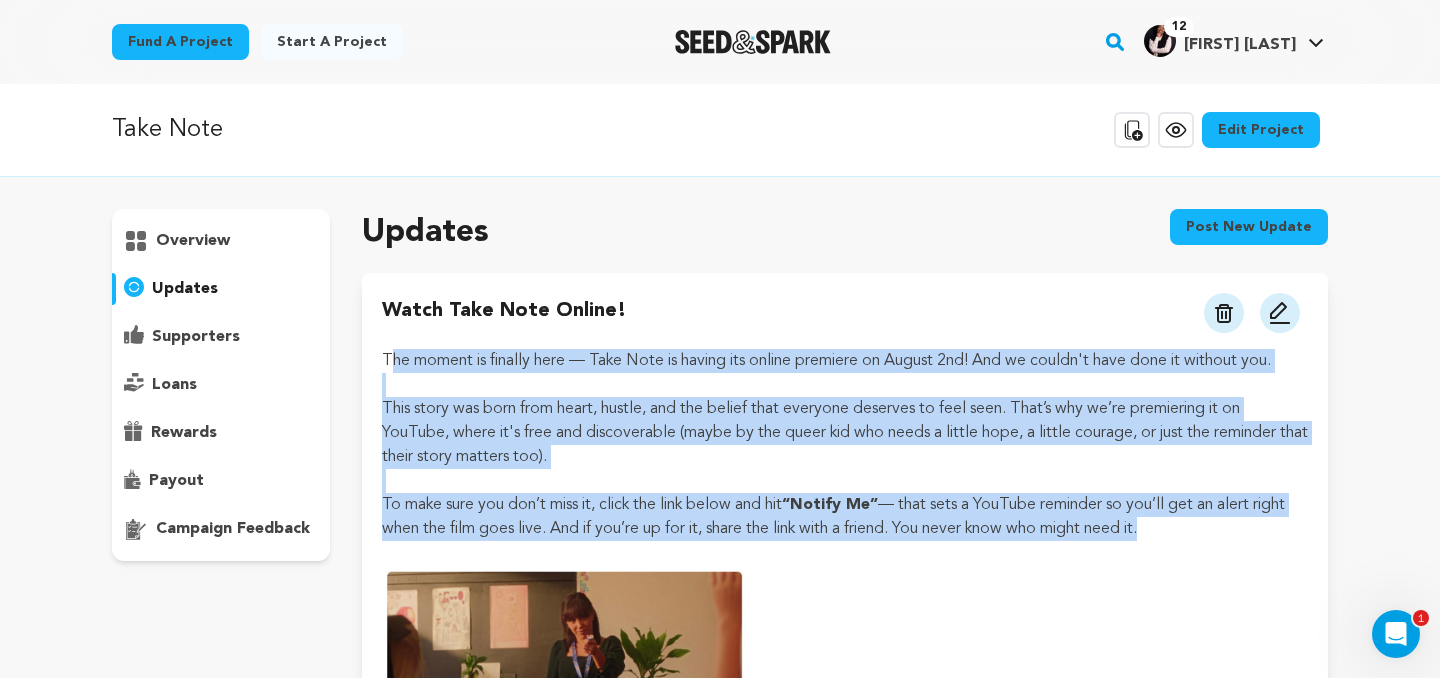 drag, startPoint x: 389, startPoint y: 356, endPoint x: 1198, endPoint y: 539, distance: 829.4396 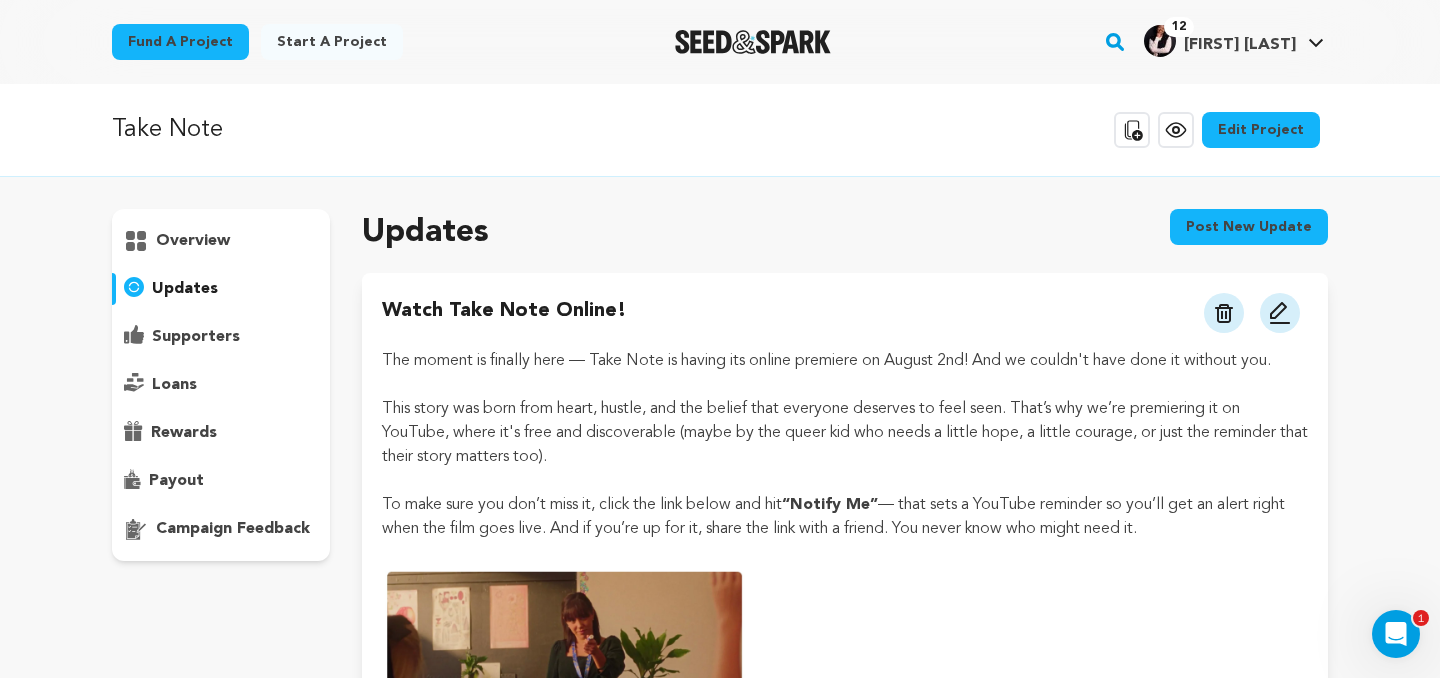 click on "Updates
Post new update" at bounding box center (845, 233) 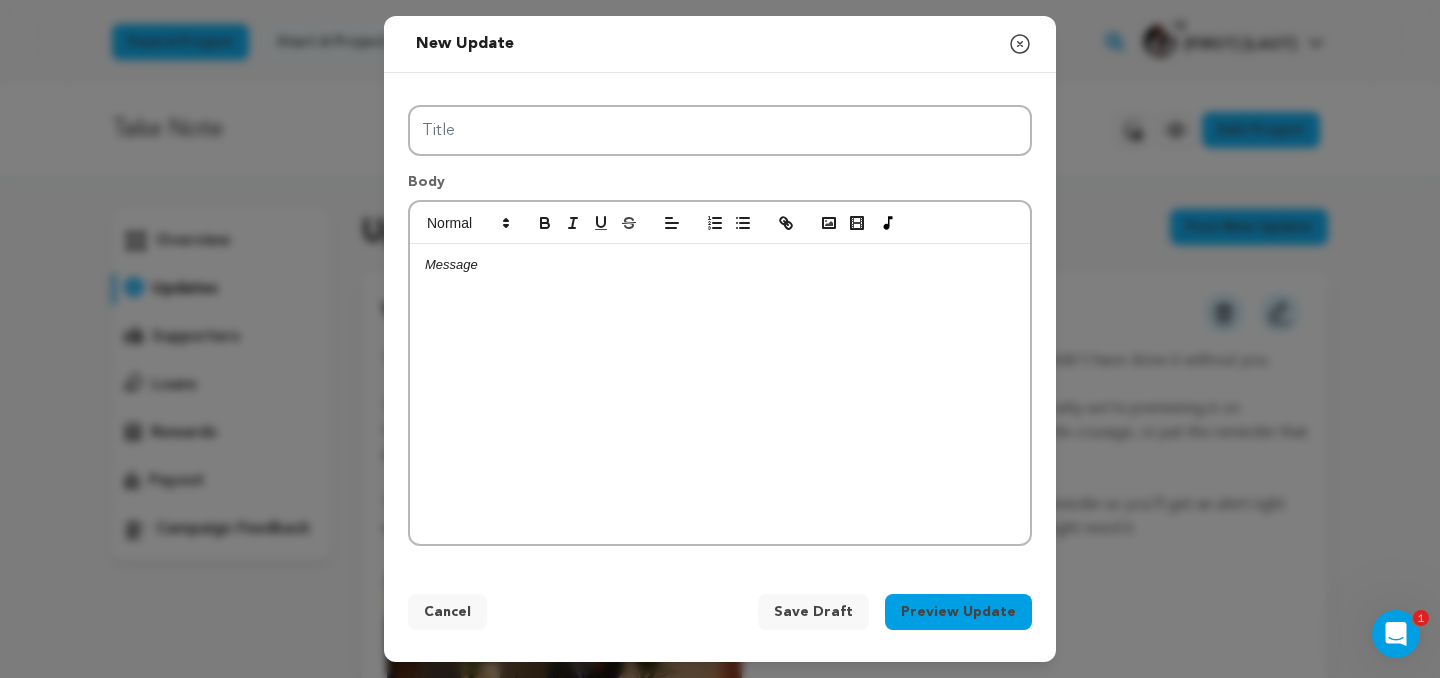 click at bounding box center (720, 394) 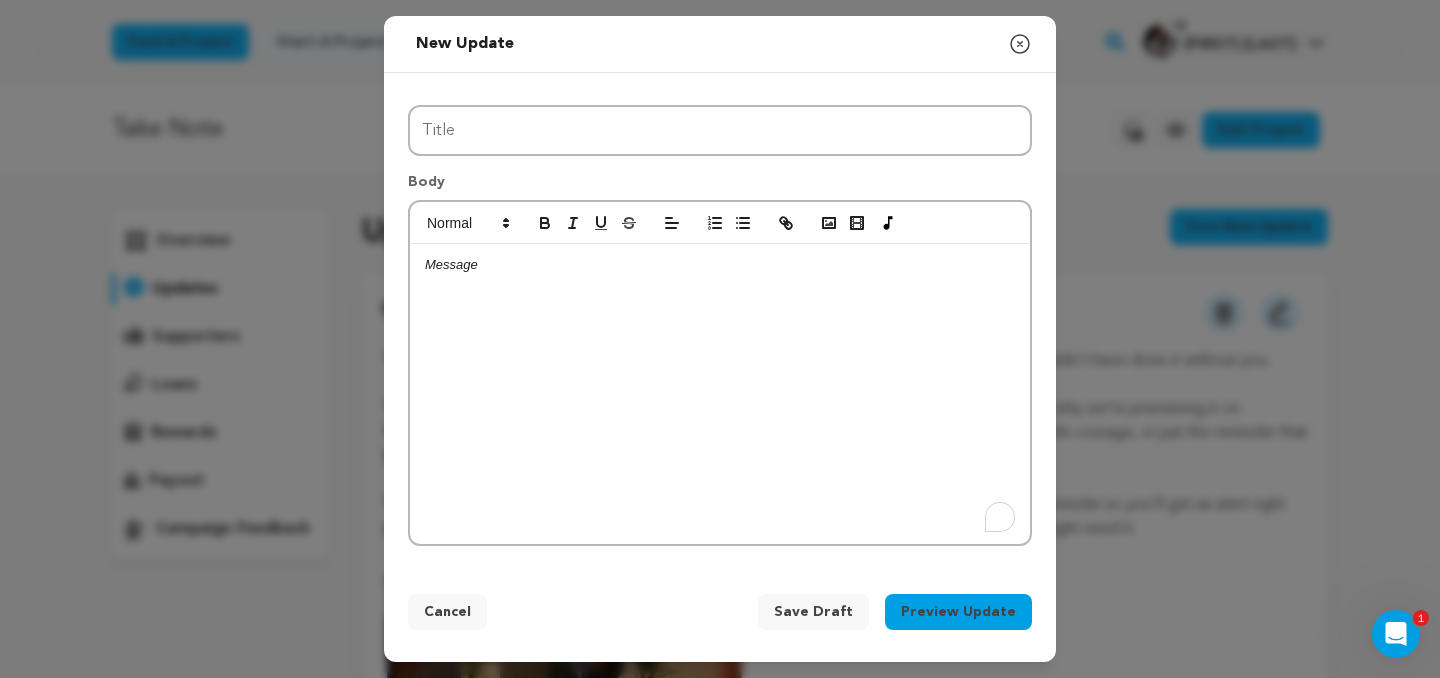 scroll, scrollTop: 0, scrollLeft: 0, axis: both 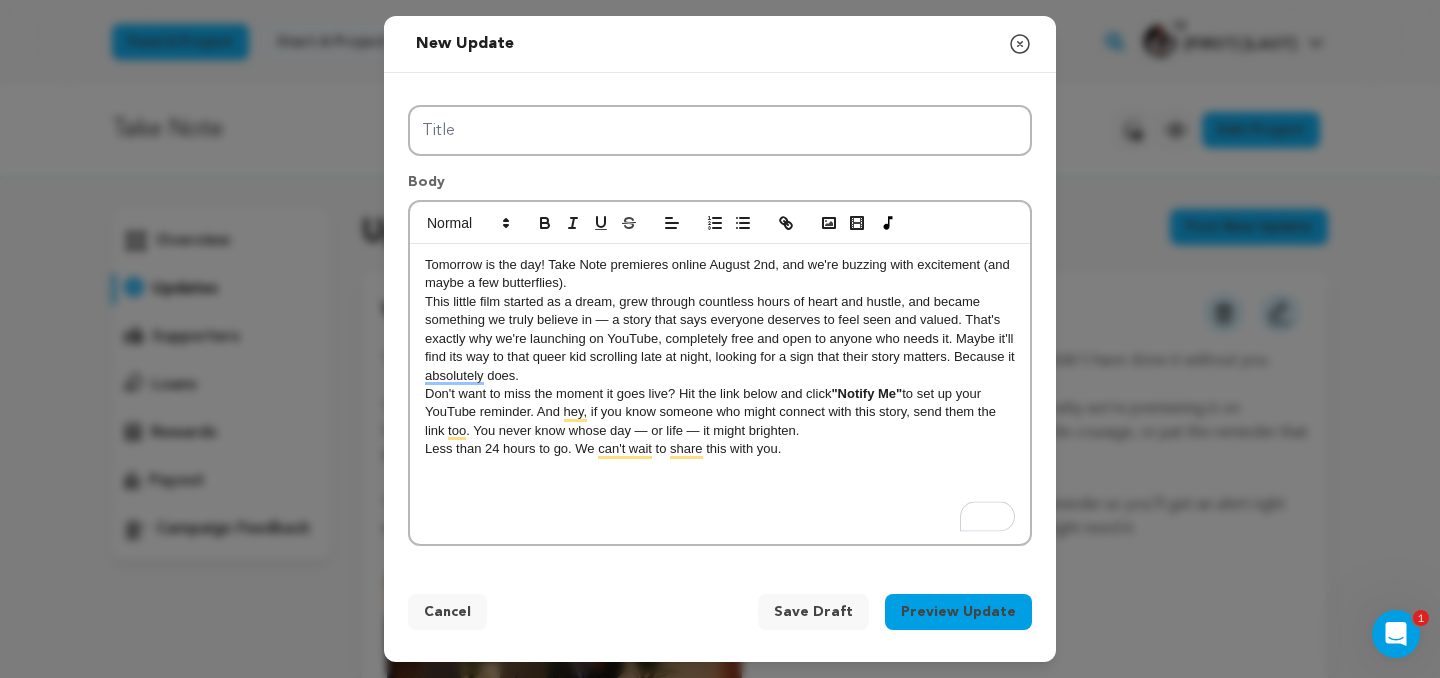 click on "Tomorrow is the day! Take Note premieres online August 2nd, and we're buzzing with excitement (and maybe a few butterflies)." at bounding box center (720, 274) 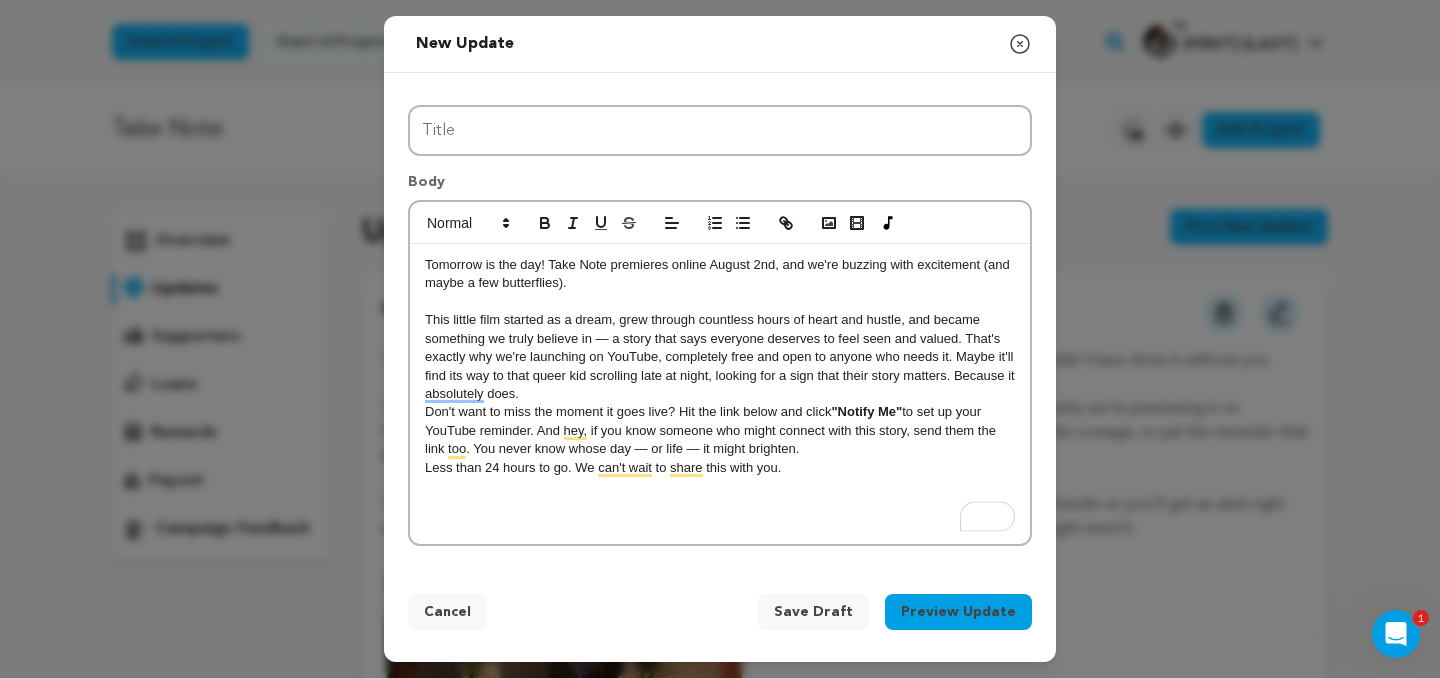 click on "This little film started as a dream, grew through countless hours of heart and hustle, and became something we truly believe in — a story that says everyone deserves to feel seen and valued. That's exactly why we're launching on YouTube, completely free and open to anyone who needs it. Maybe it'll find its way to that queer kid scrolling late at night, looking for a sign that their story matters. Because it absolutely does." at bounding box center [720, 357] 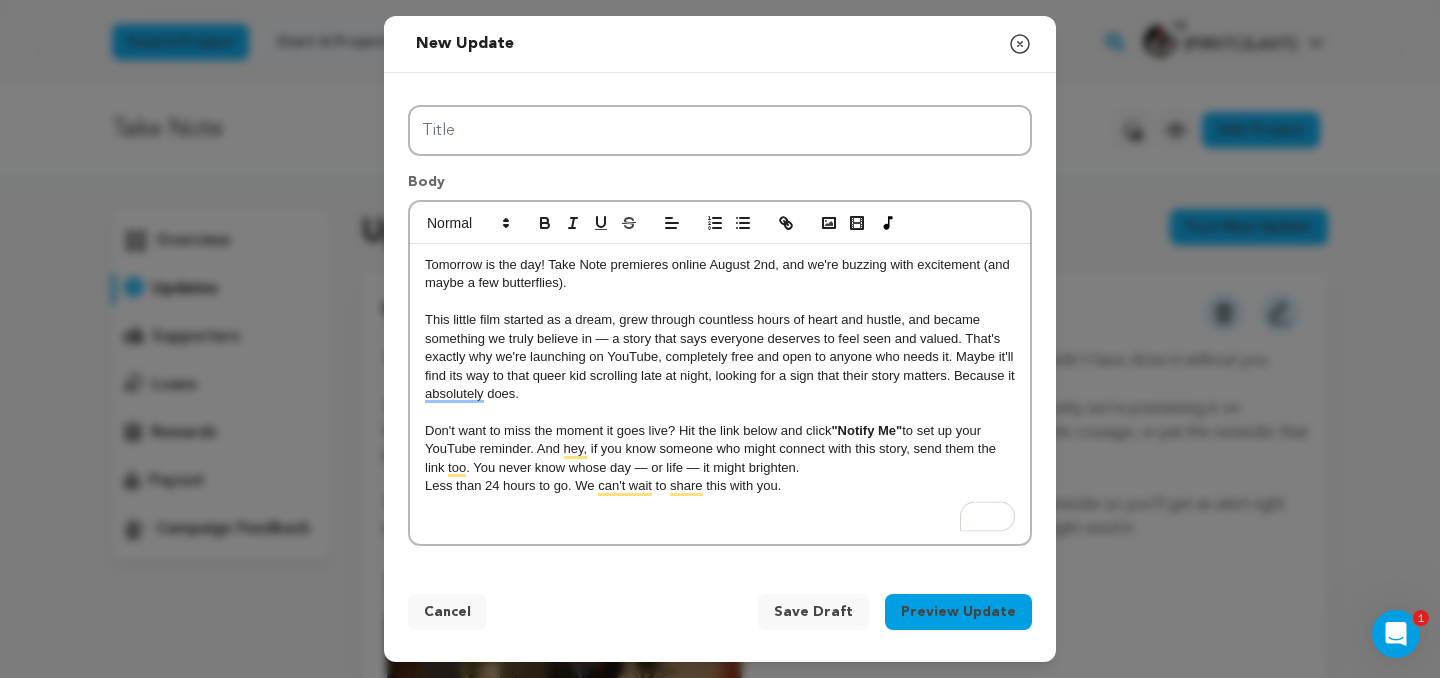 click on "This little film started as a dream, grew through countless hours of heart and hustle, and became something we truly believe in — a story that says everyone deserves to feel seen and valued. That's exactly why we're launching on YouTube, completely free and open to anyone who needs it. Maybe it'll find its way to that queer kid scrolling late at night, looking for a sign that their story matters. Because it absolutely does." at bounding box center (720, 357) 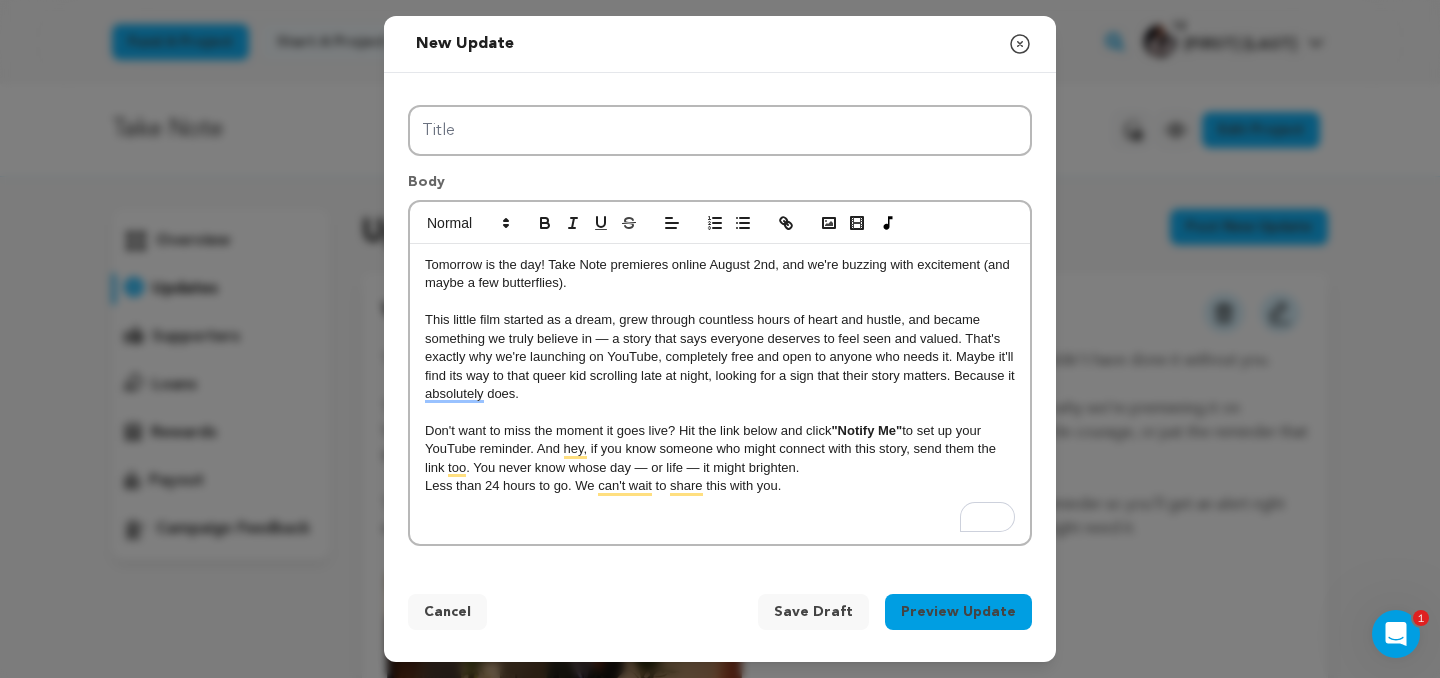 click on "This little film started as a dream, grew through countless hours of heart and hustle, and became something we truly believe in — a story that says everyone deserves to feel seen and valued. That's exactly why we're launching on YouTube, completely free and open to anyone who needs it. Maybe it'll find its way to that queer kid scrolling late at night, looking for a sign that their story matters. Because it absolutely does." at bounding box center (720, 357) 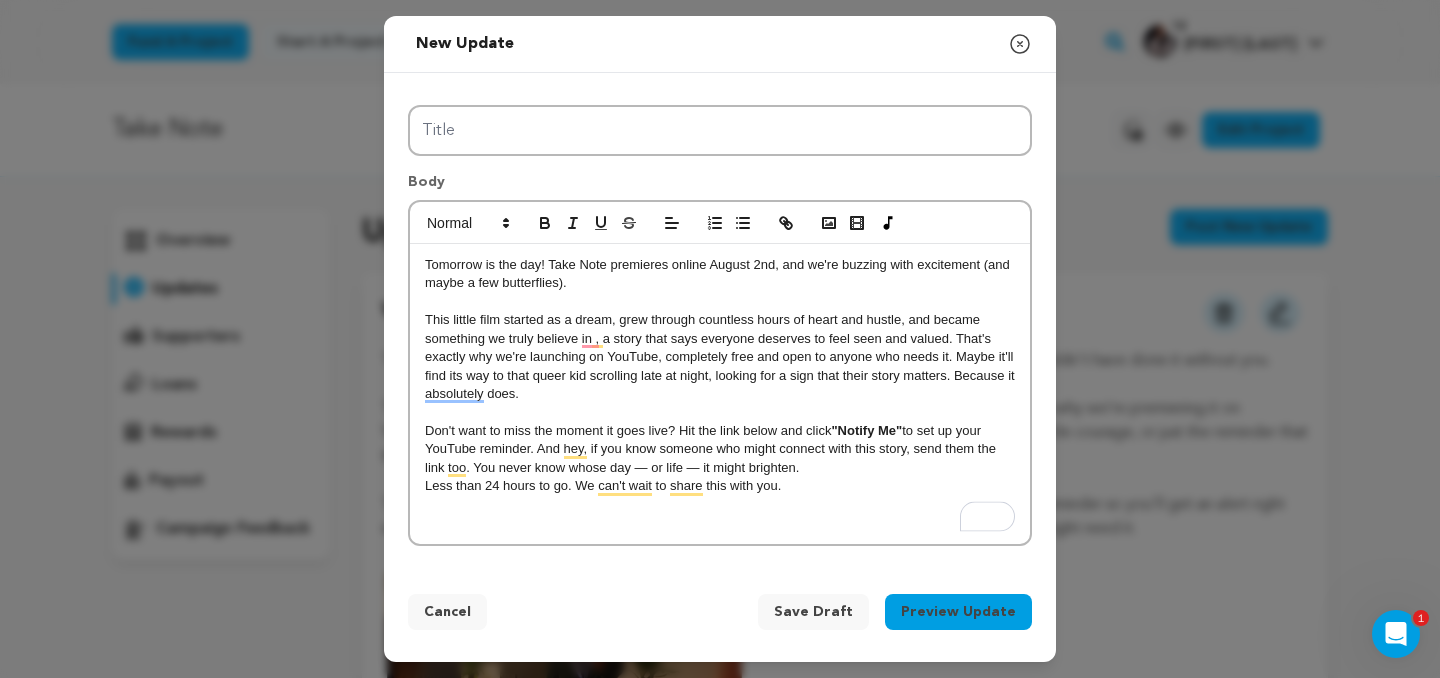 click on "This little film started as a dream, grew through countless hours of heart and hustle, and became something we truly believe in , a story that says everyone deserves to feel seen and valued. That's exactly why we're launching on YouTube, completely free and open to anyone who needs it. Maybe it'll find its way to that queer kid scrolling late at night, looking for a sign that their story matters. Because it absolutely does." at bounding box center (720, 357) 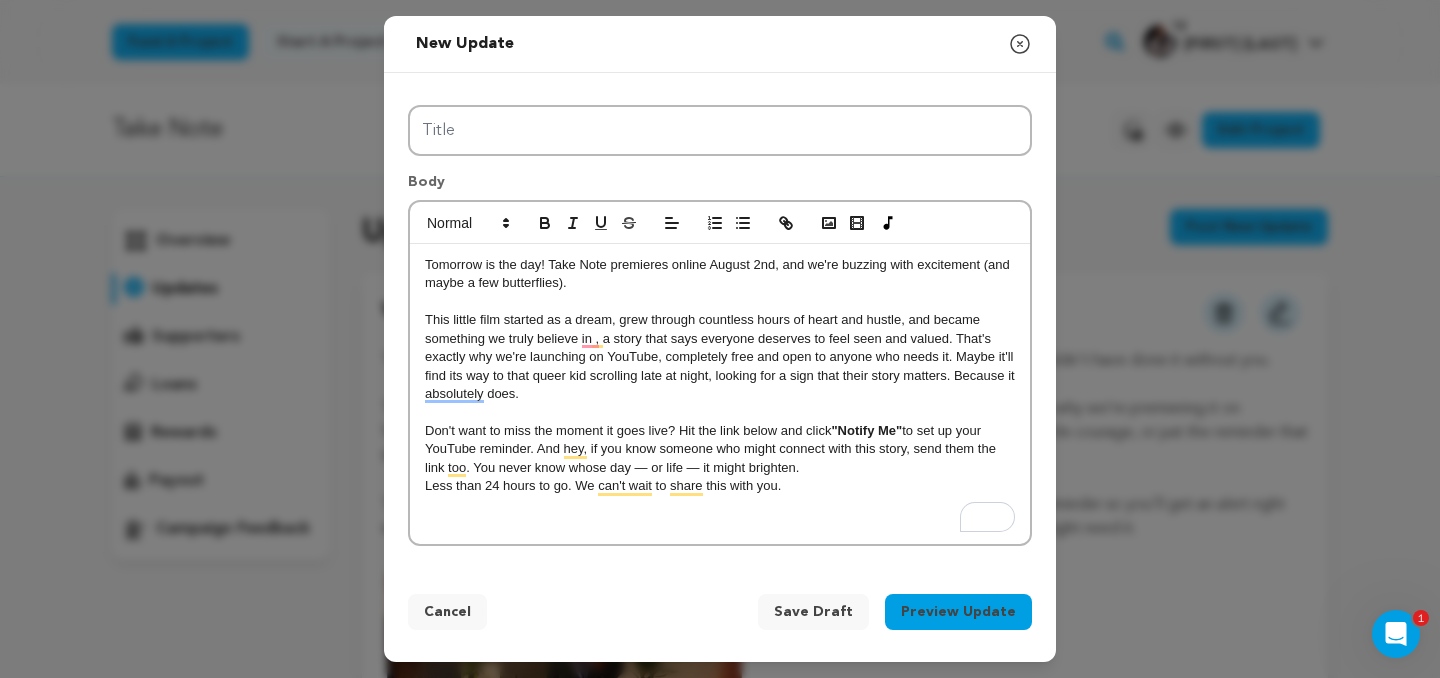 click on "Less than 24 hours to go. We can't wait to share this with you." at bounding box center [720, 486] 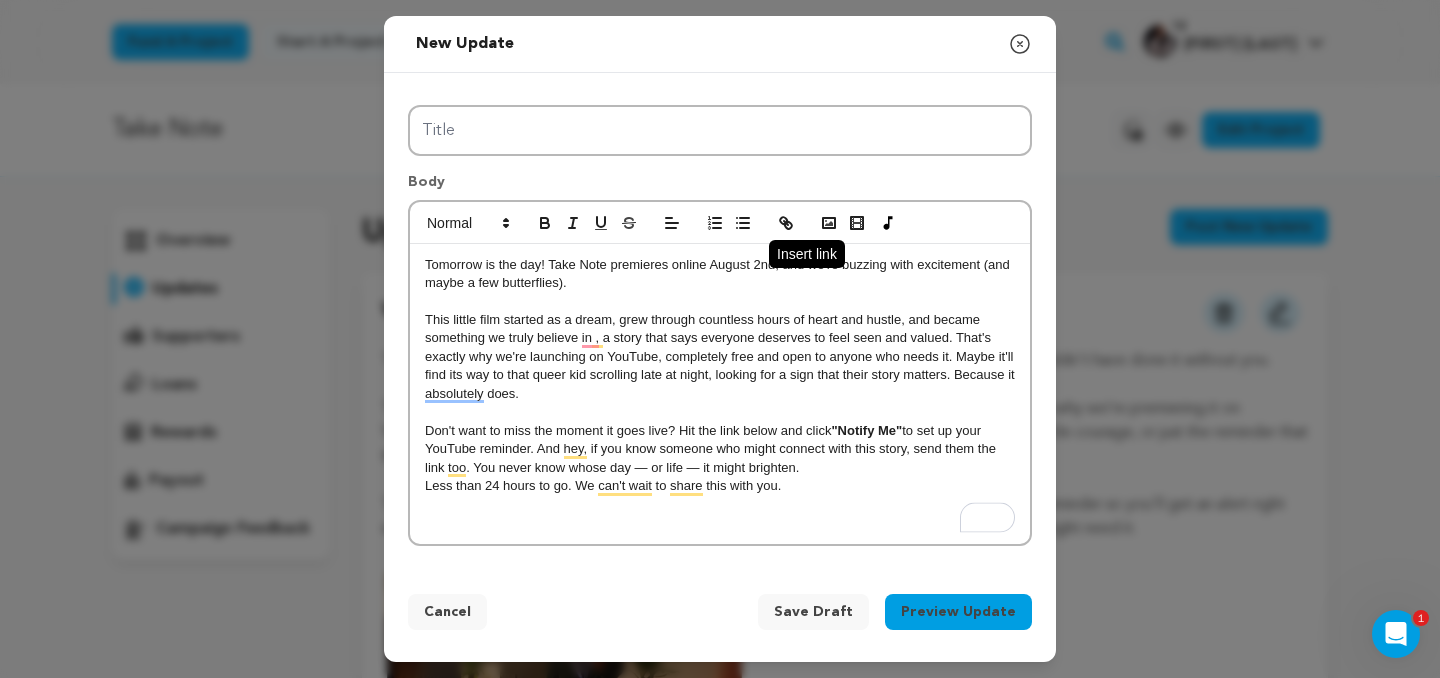 click 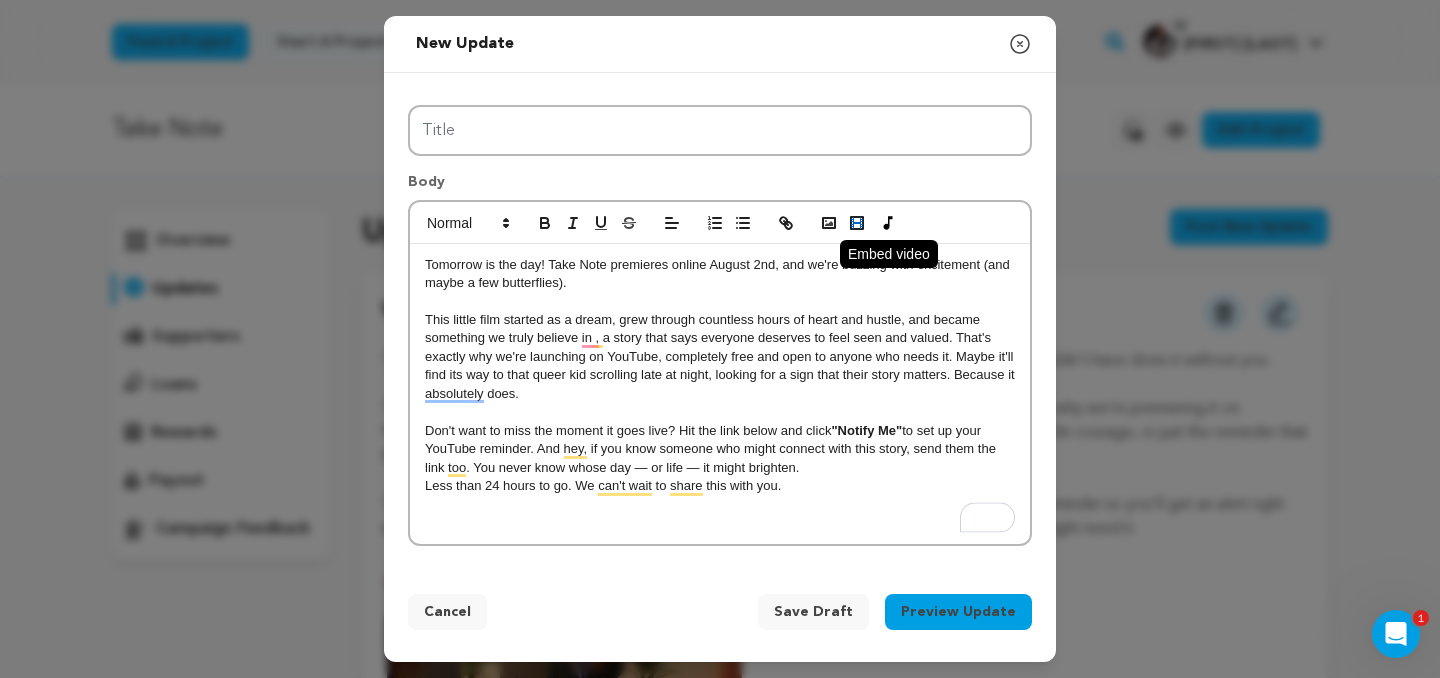 click 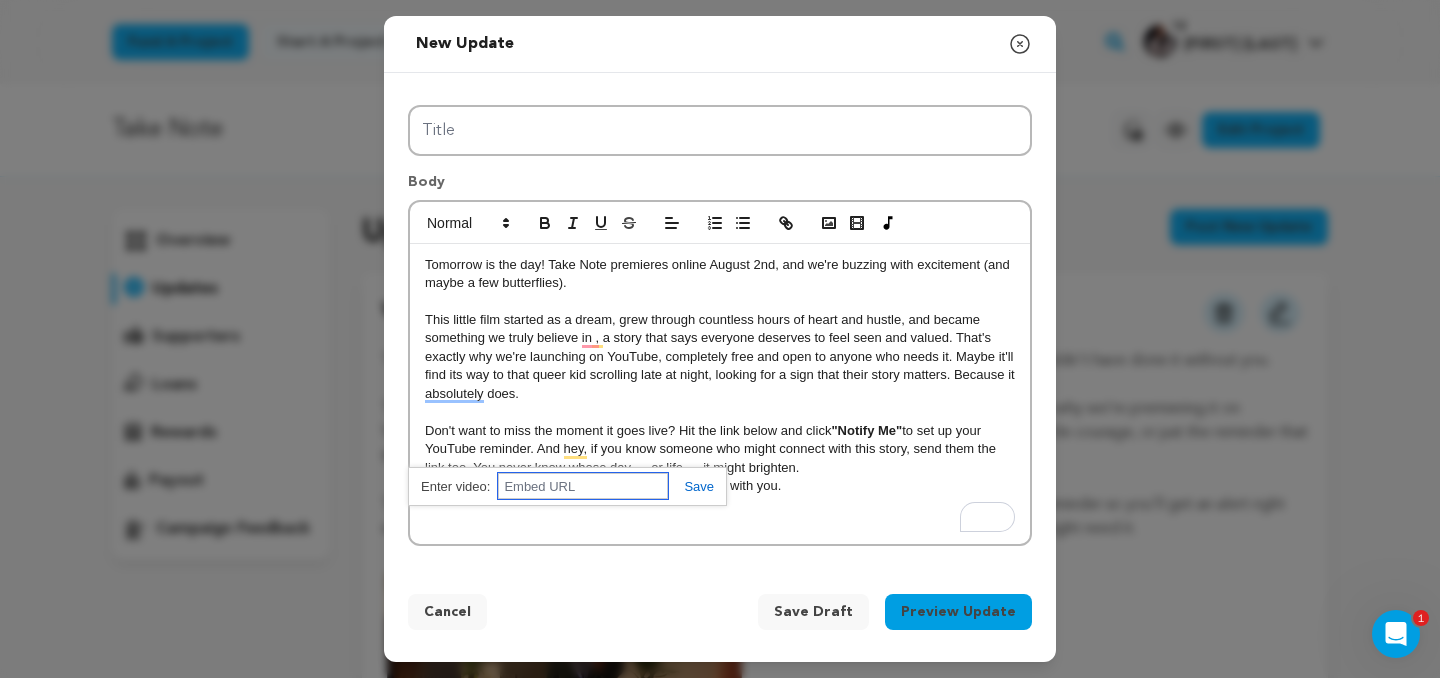 paste on "https://youtu.be/M3-eU2JrLlw?si=0ZISuL9Tp9XzD_9J" 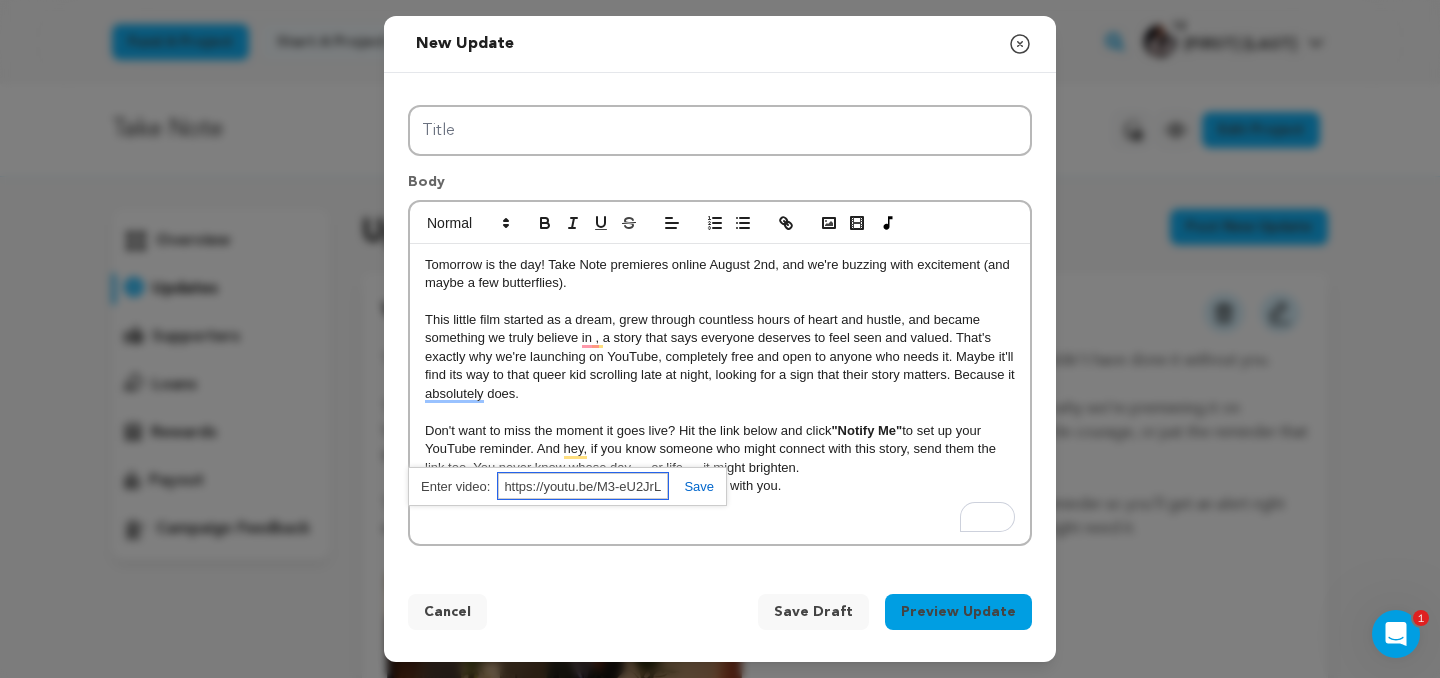 scroll, scrollTop: 0, scrollLeft: 152, axis: horizontal 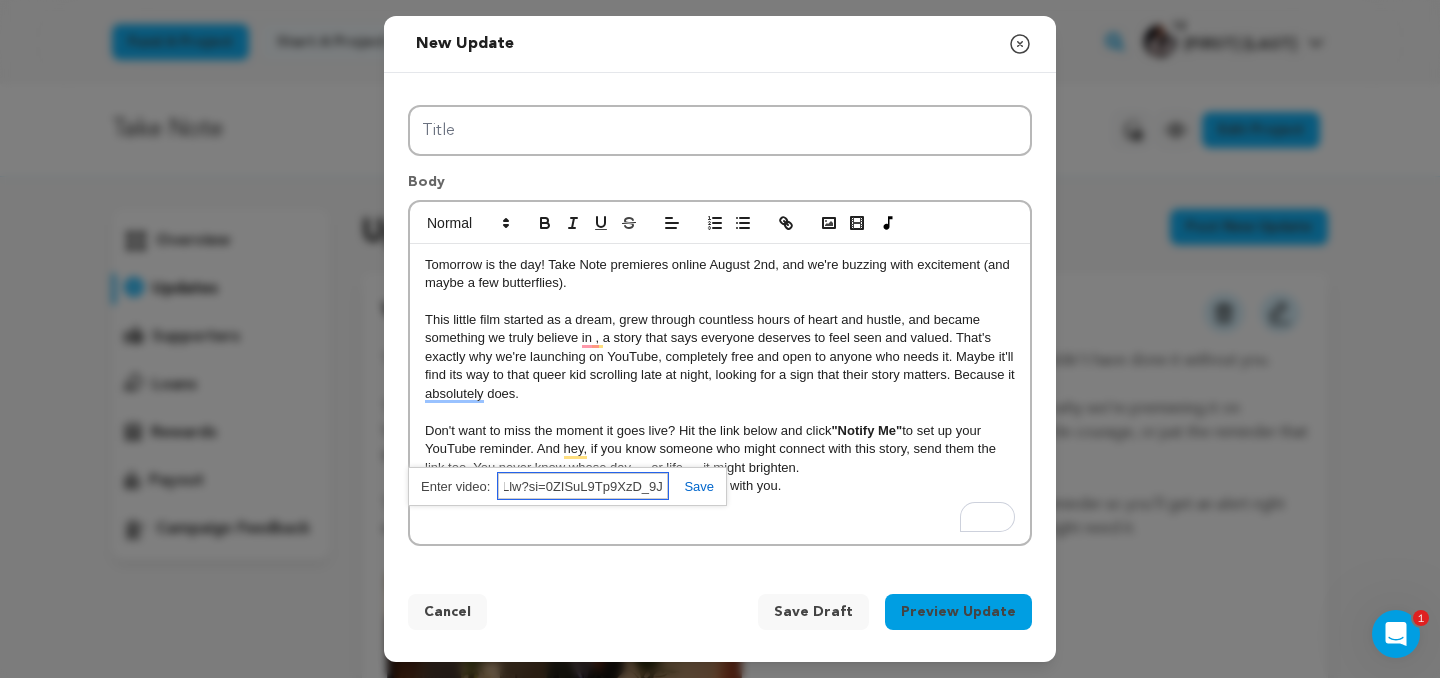 type on "https://youtu.be/M3-eU2JrLlw?si=0ZISuL9Tp9XzD_9J" 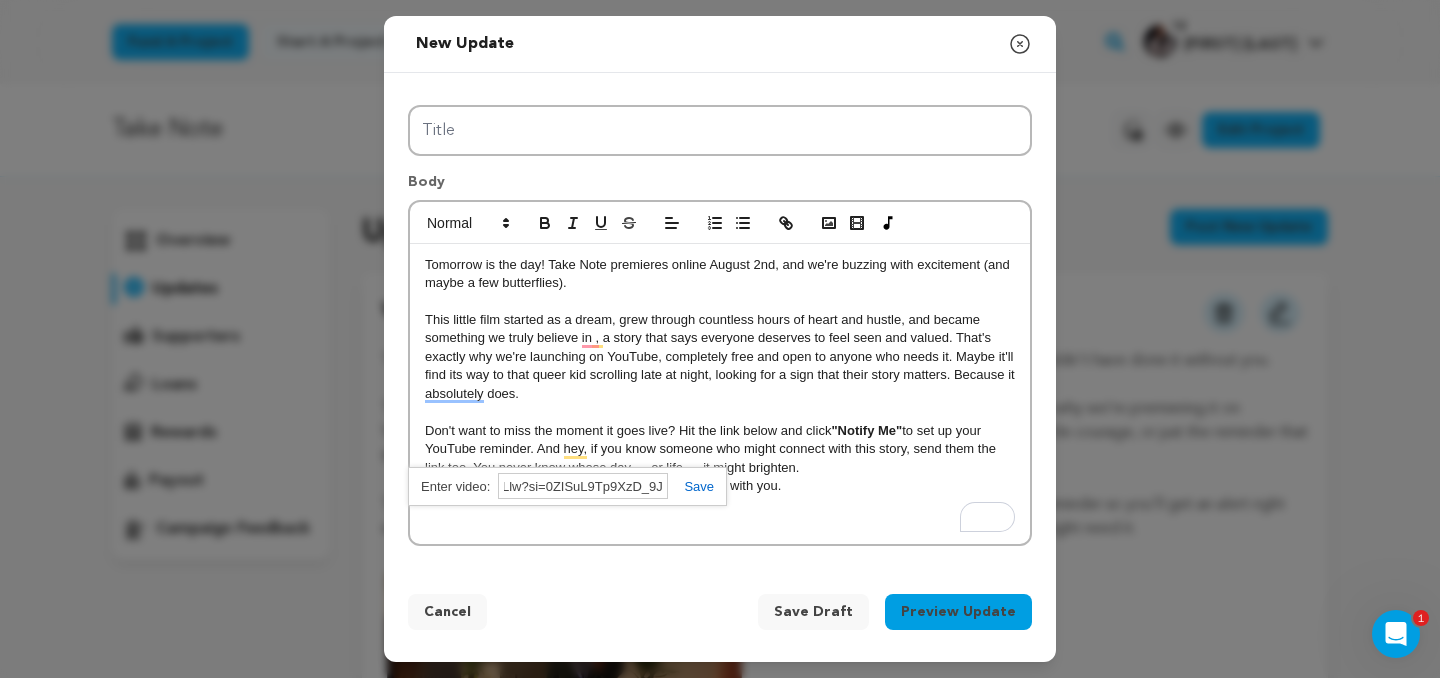 scroll, scrollTop: 0, scrollLeft: 0, axis: both 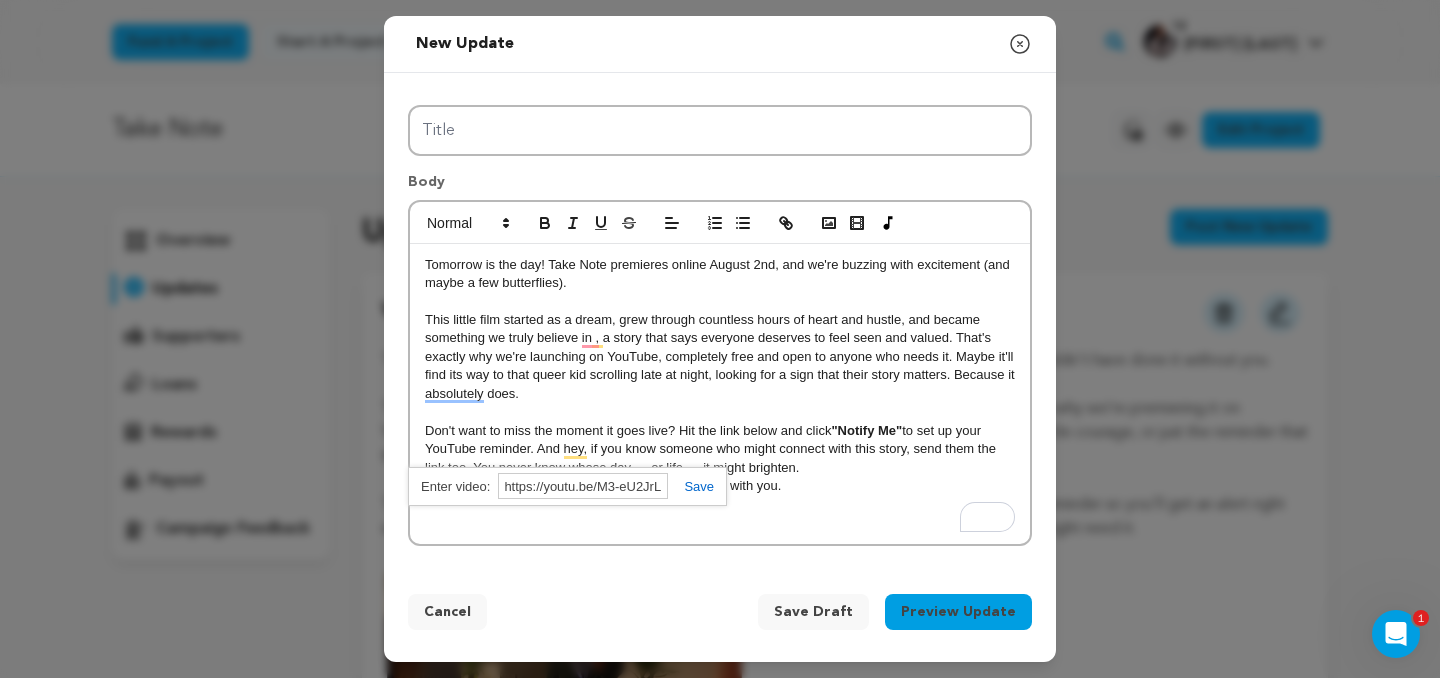 click at bounding box center (691, 486) 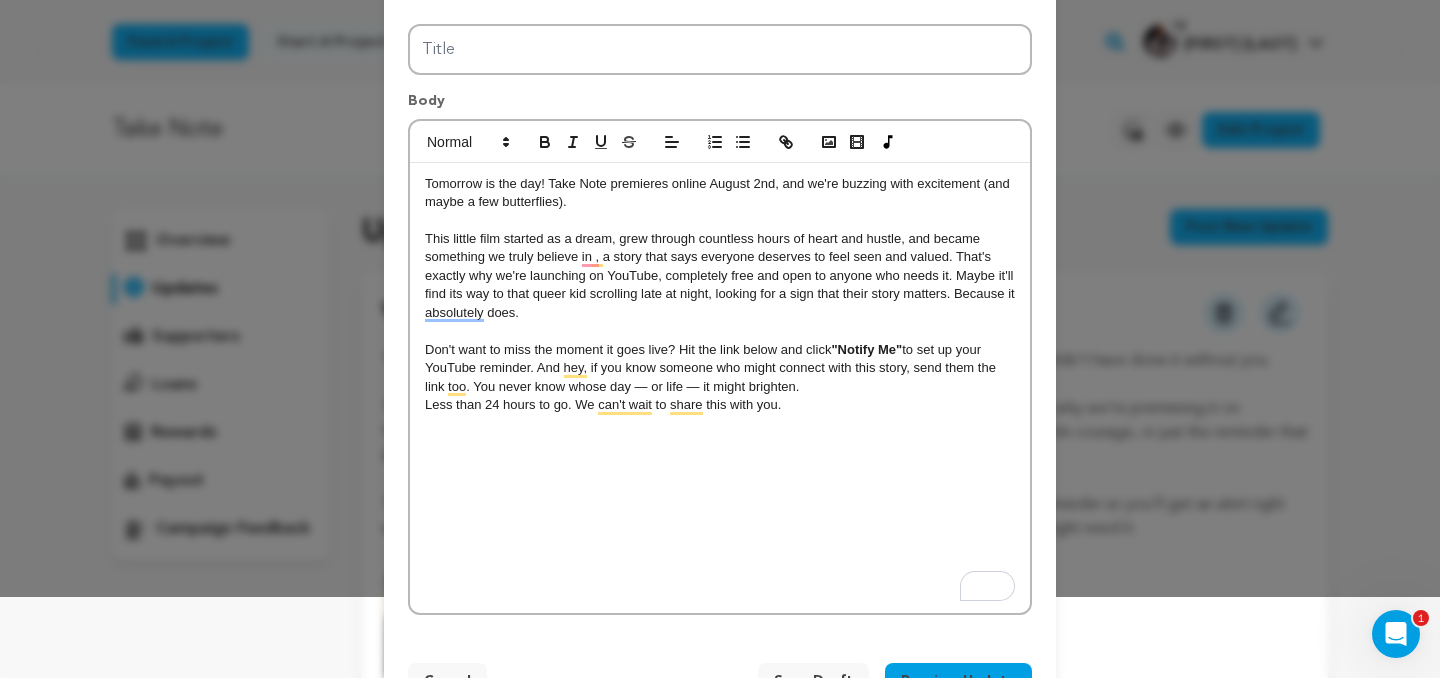 scroll, scrollTop: 85, scrollLeft: 0, axis: vertical 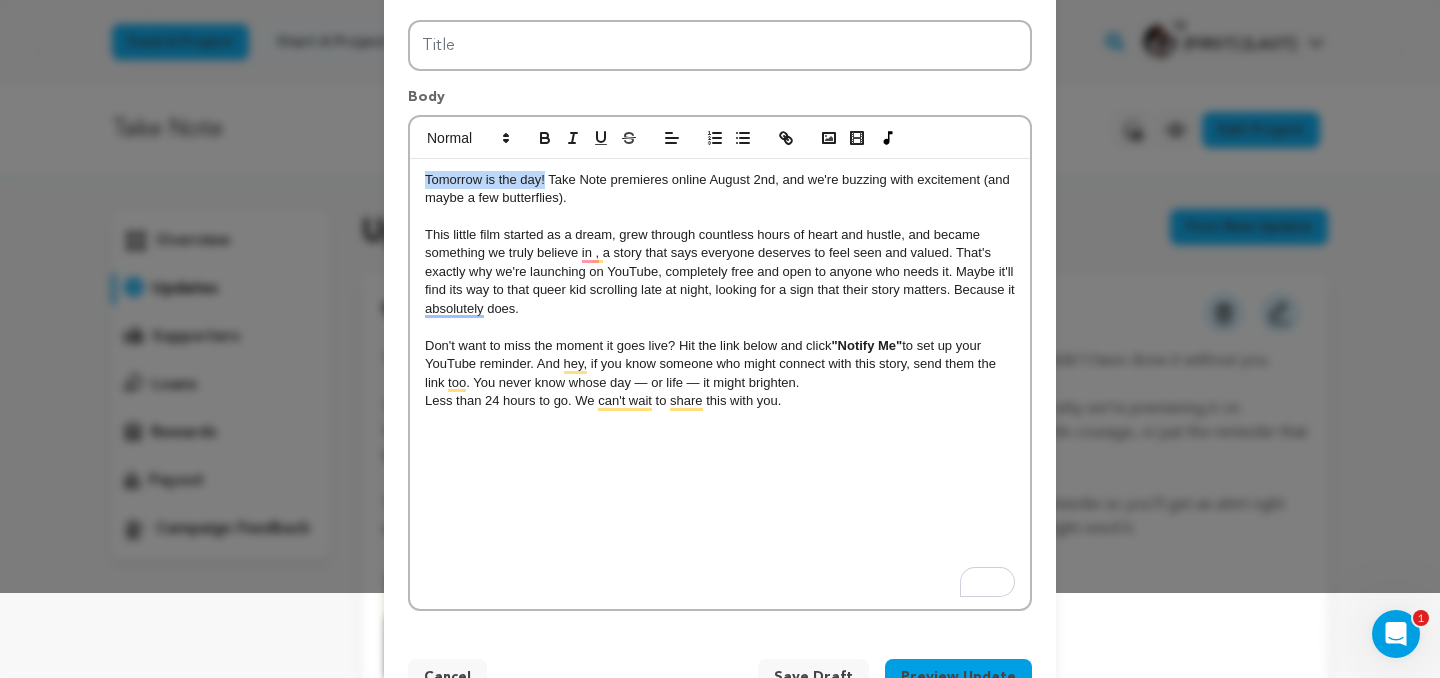 drag, startPoint x: 545, startPoint y: 184, endPoint x: 398, endPoint y: 183, distance: 147.0034 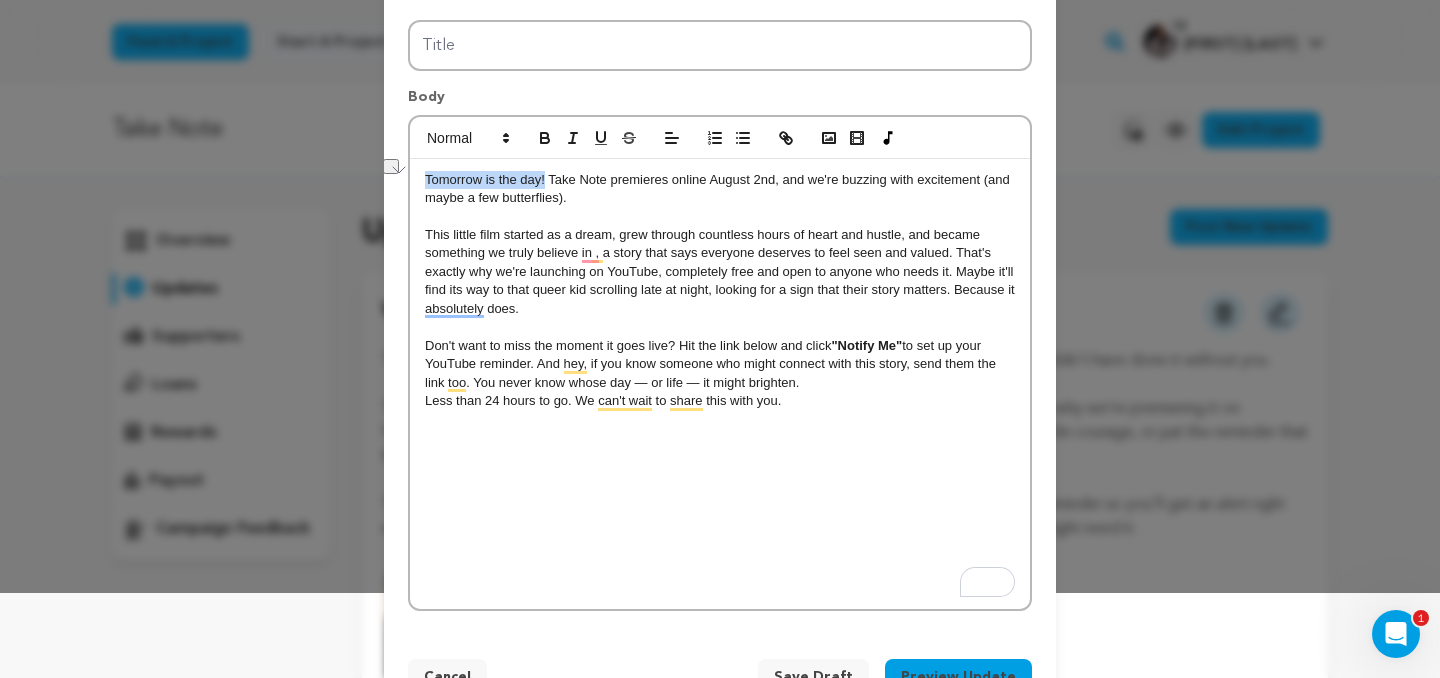 copy on "Tomorrow is the day!" 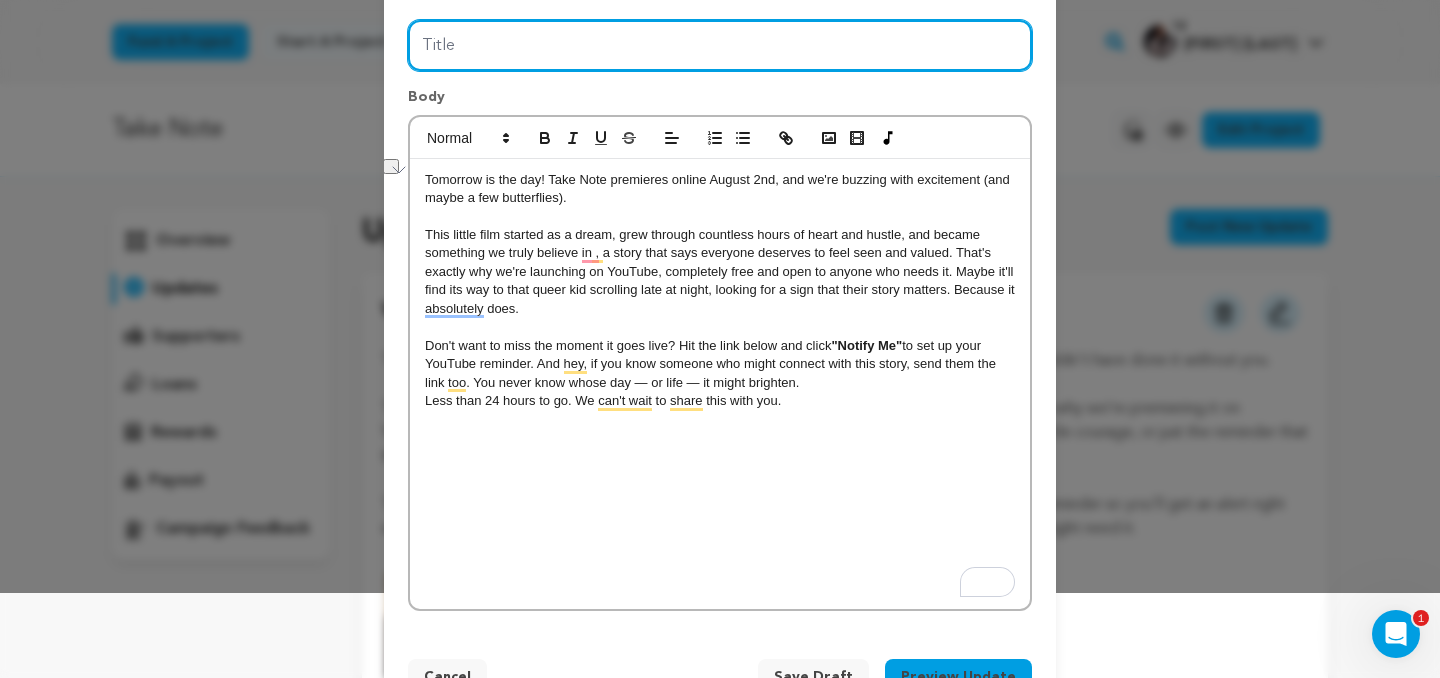 click on "Title" at bounding box center [720, 45] 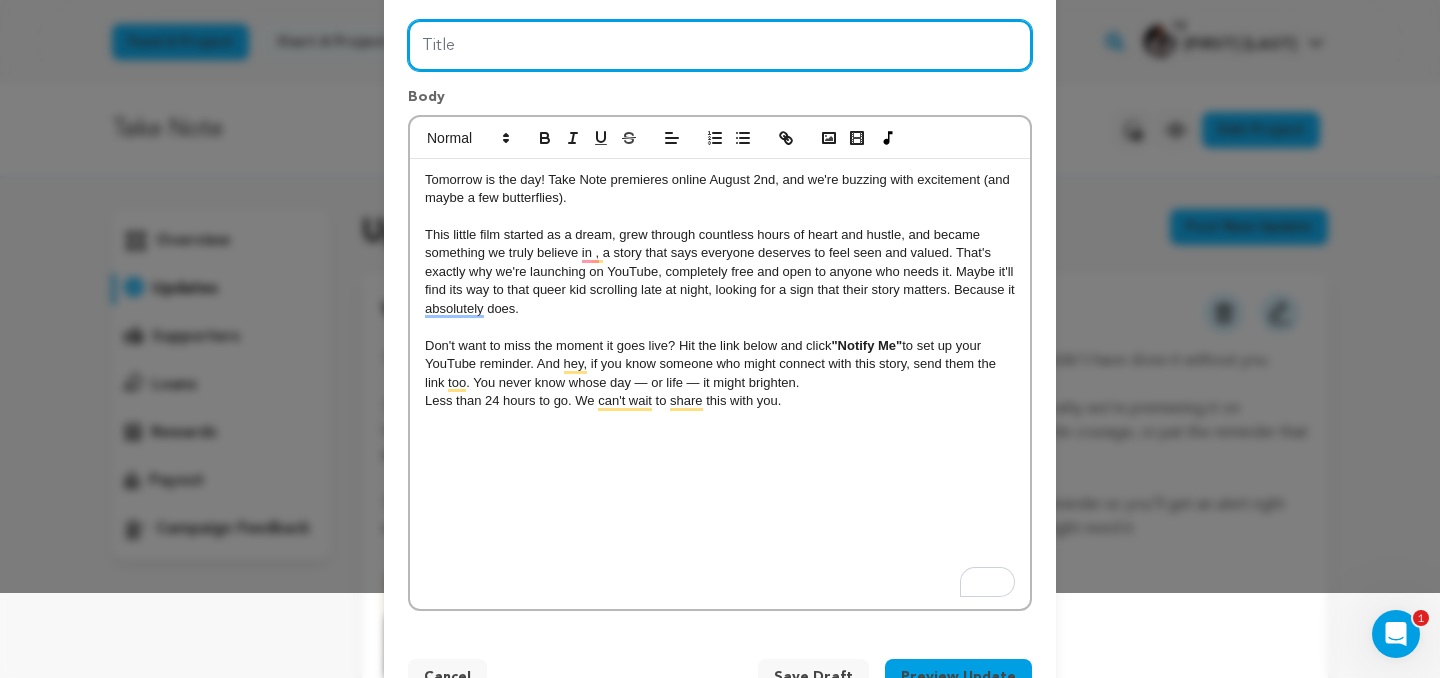 paste on "Tomorrow is the day!" 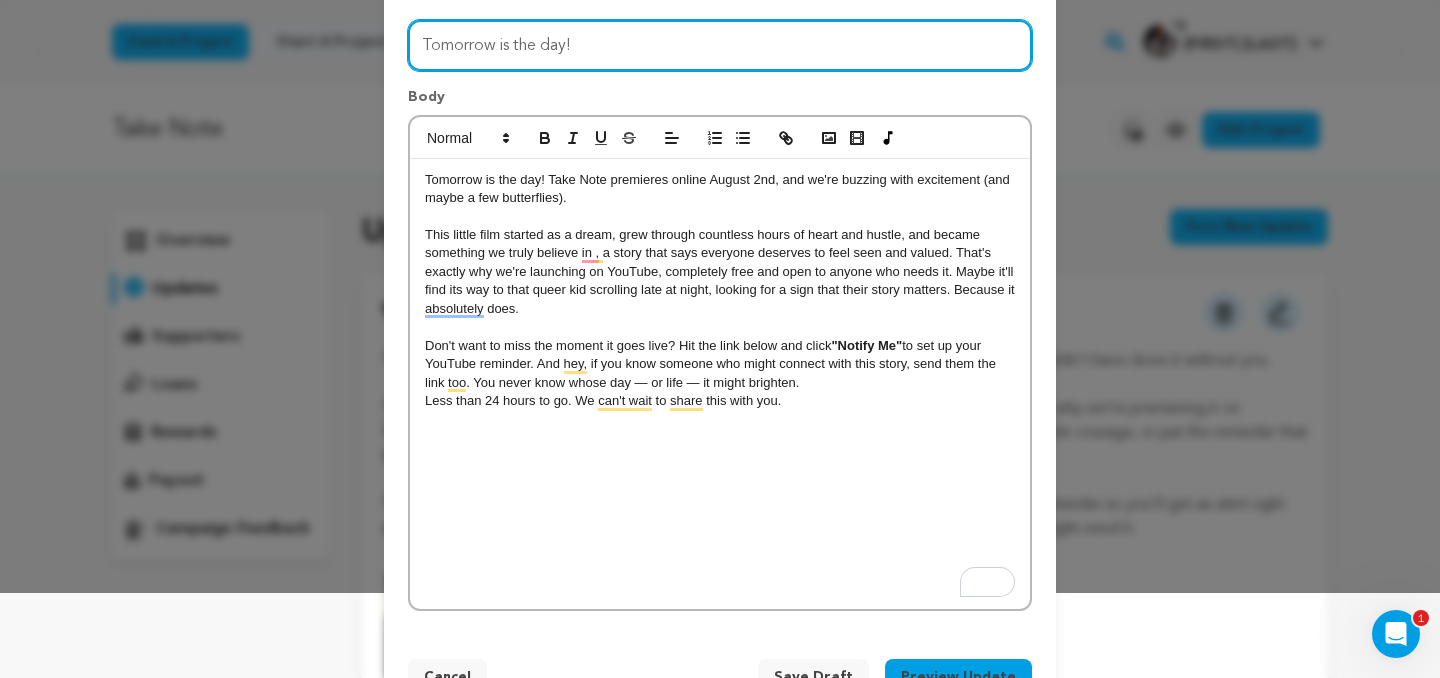 type on "Tomorrow is the day!" 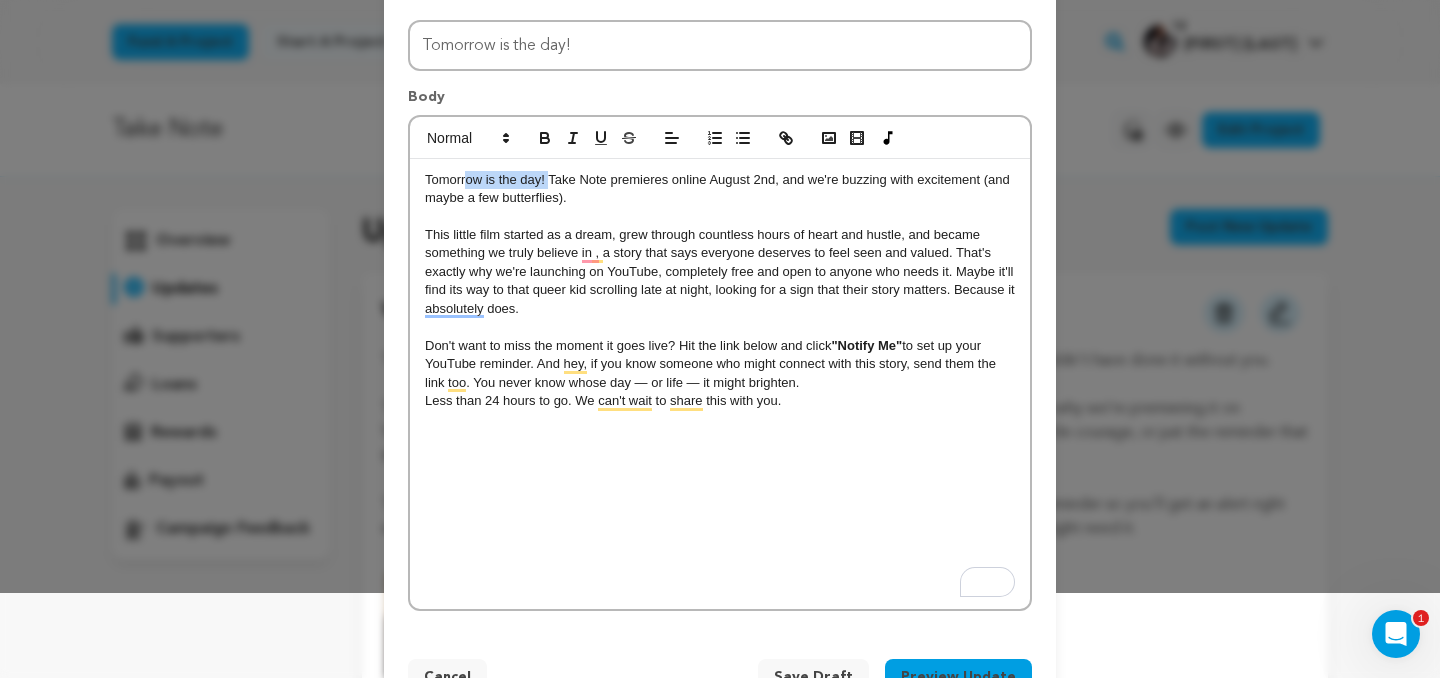 drag, startPoint x: 548, startPoint y: 173, endPoint x: 468, endPoint y: 173, distance: 80 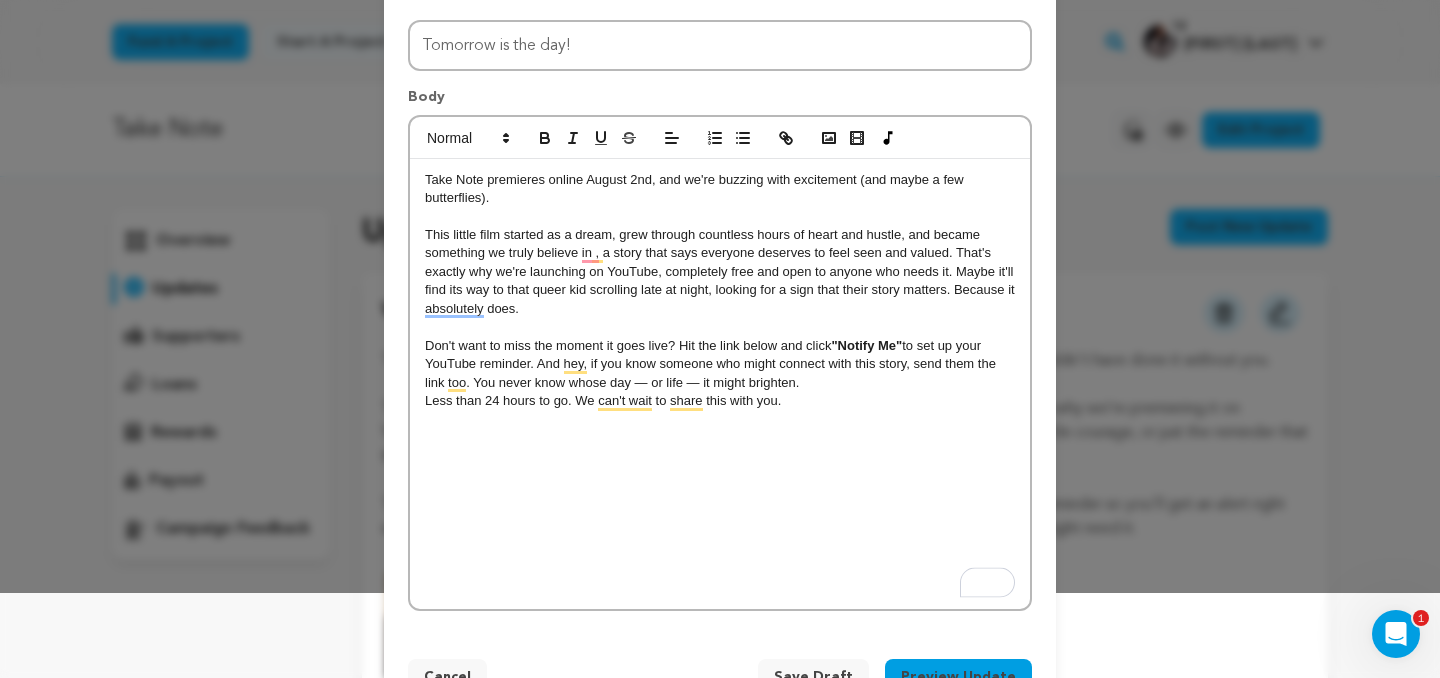 scroll, scrollTop: 151, scrollLeft: 0, axis: vertical 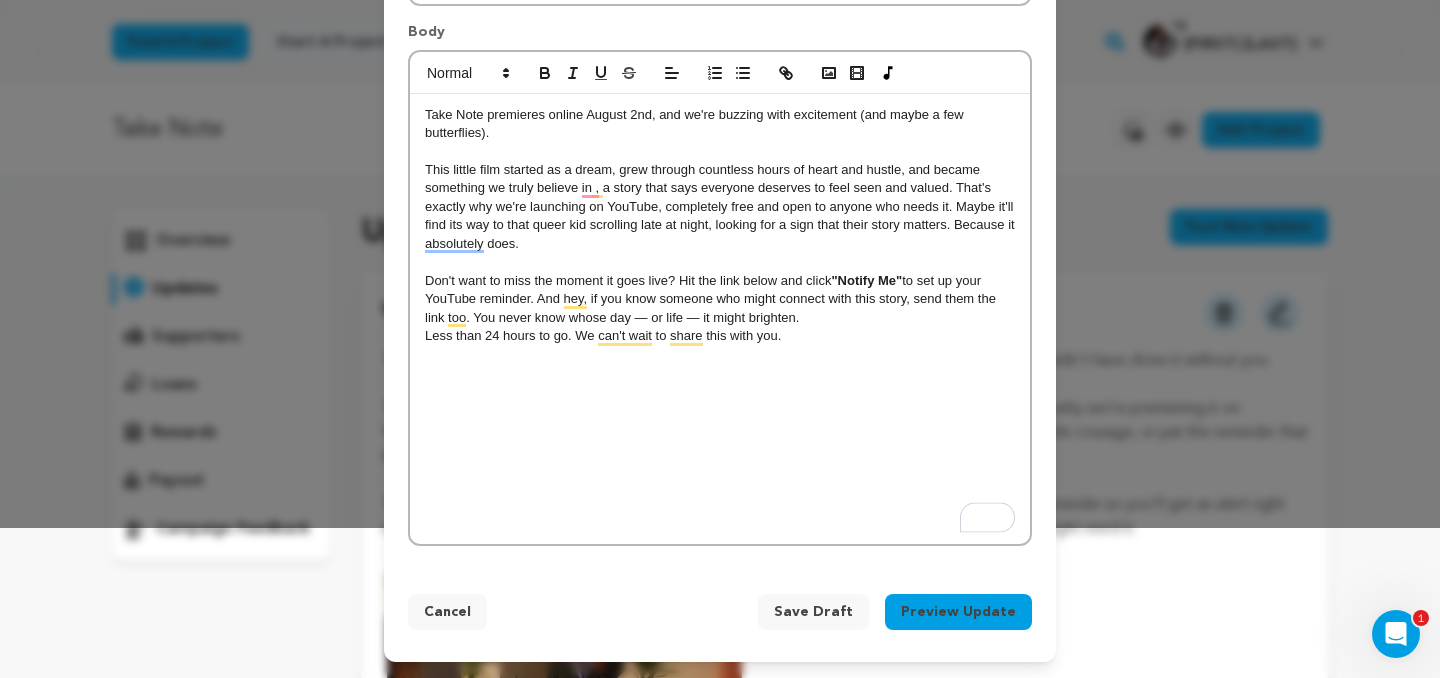 click on "Preview Update" at bounding box center [958, 612] 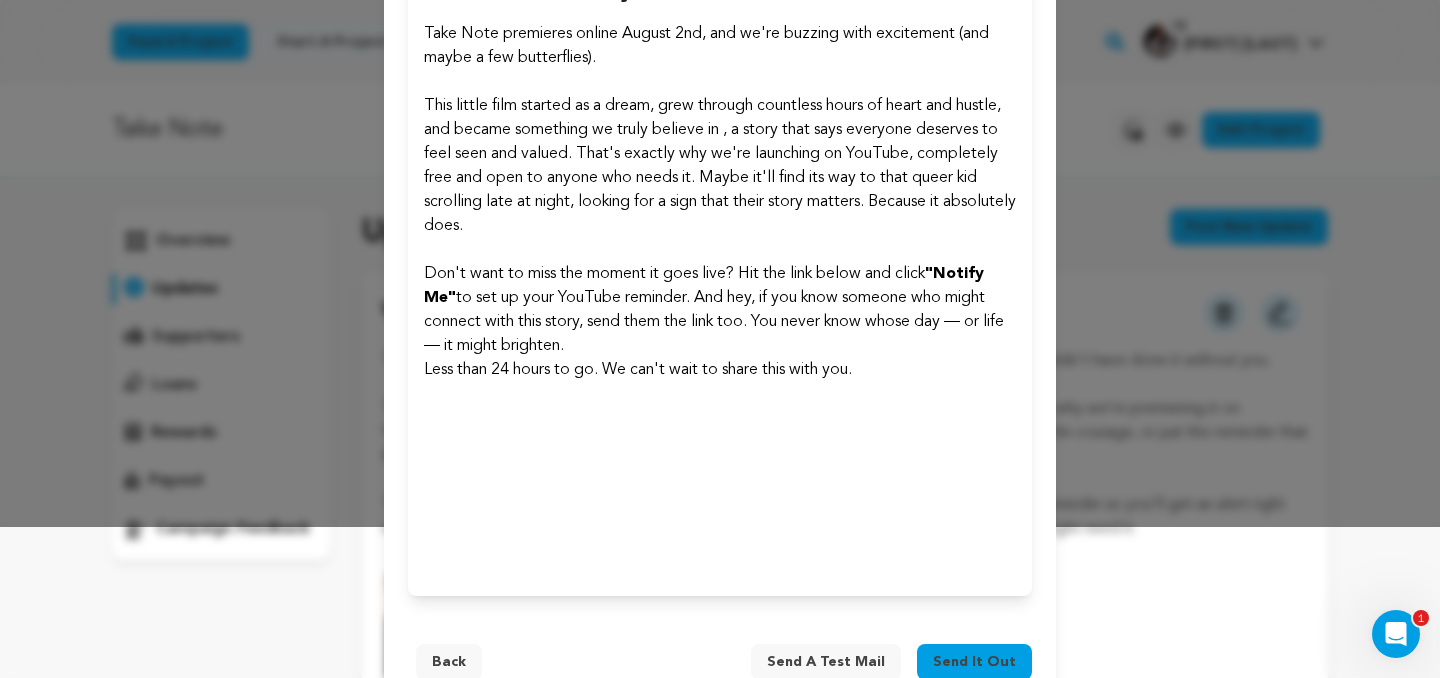 scroll, scrollTop: 201, scrollLeft: 0, axis: vertical 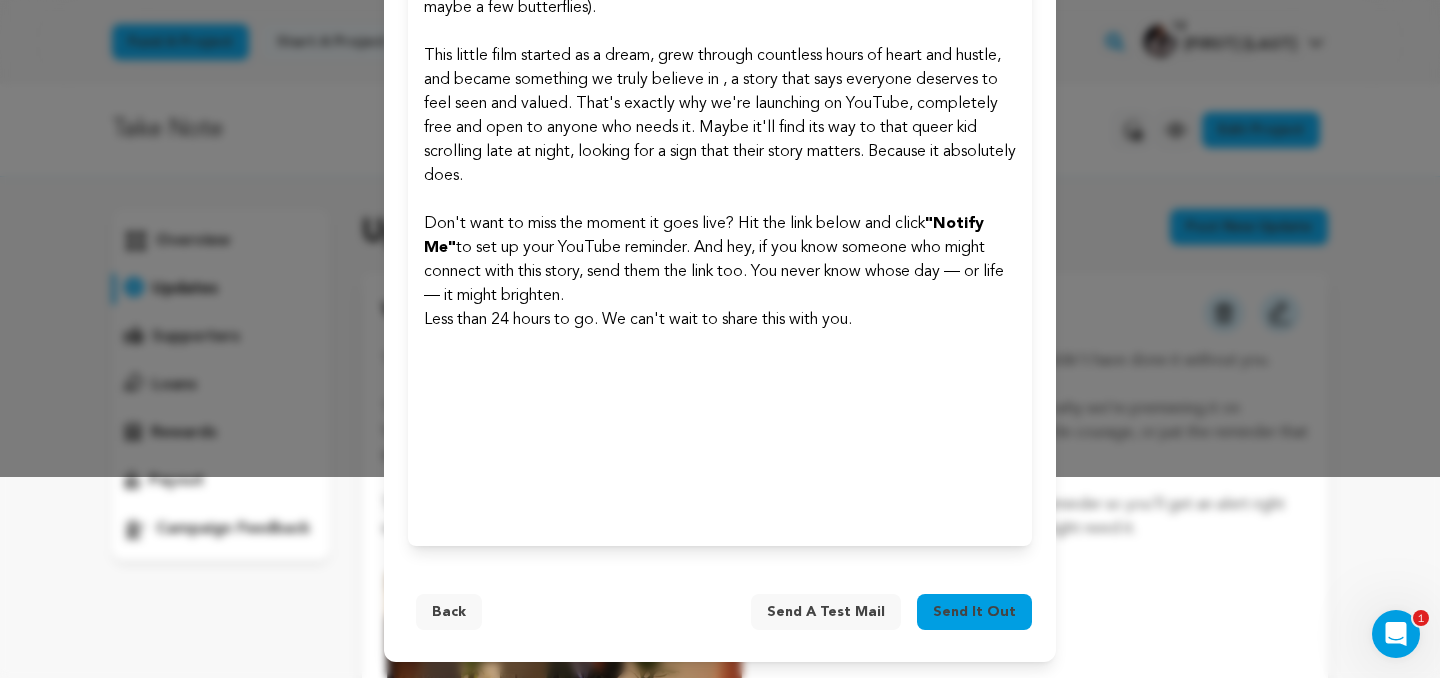 click on "Send a test mail" at bounding box center (826, 612) 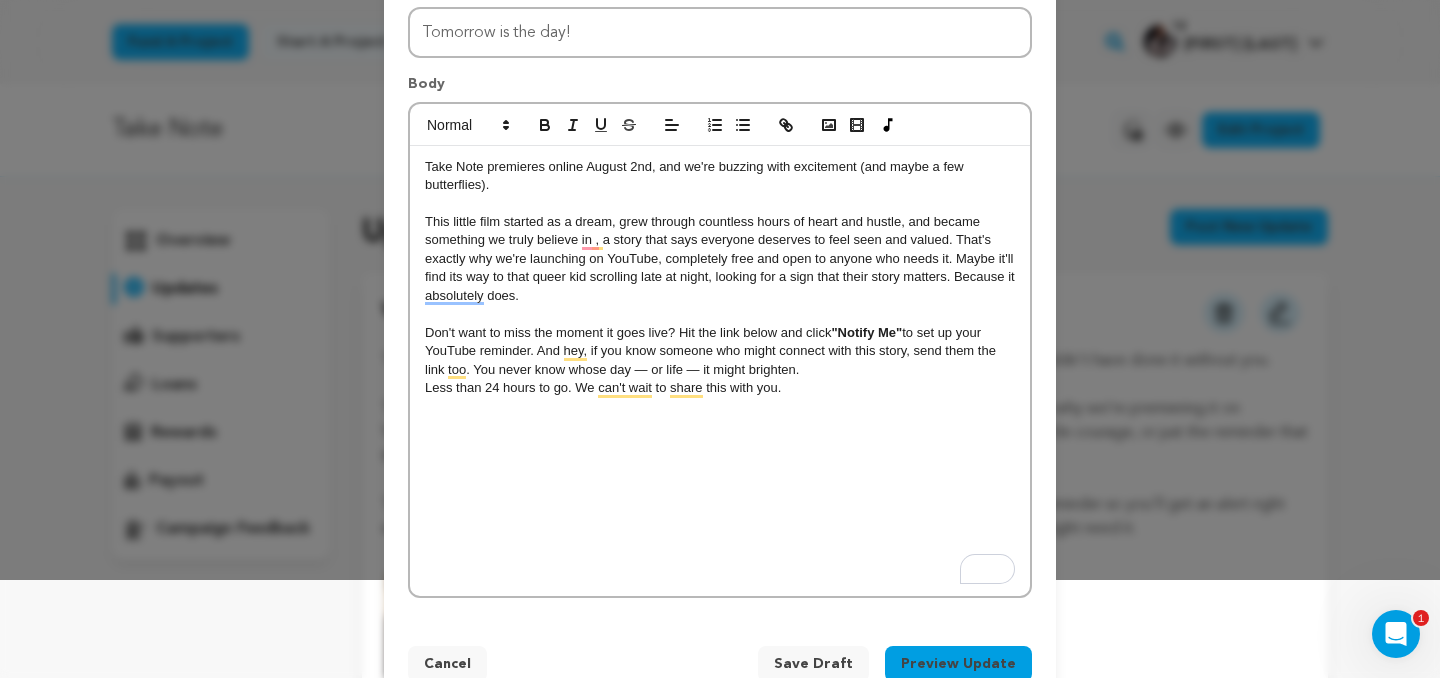 scroll, scrollTop: 119, scrollLeft: 0, axis: vertical 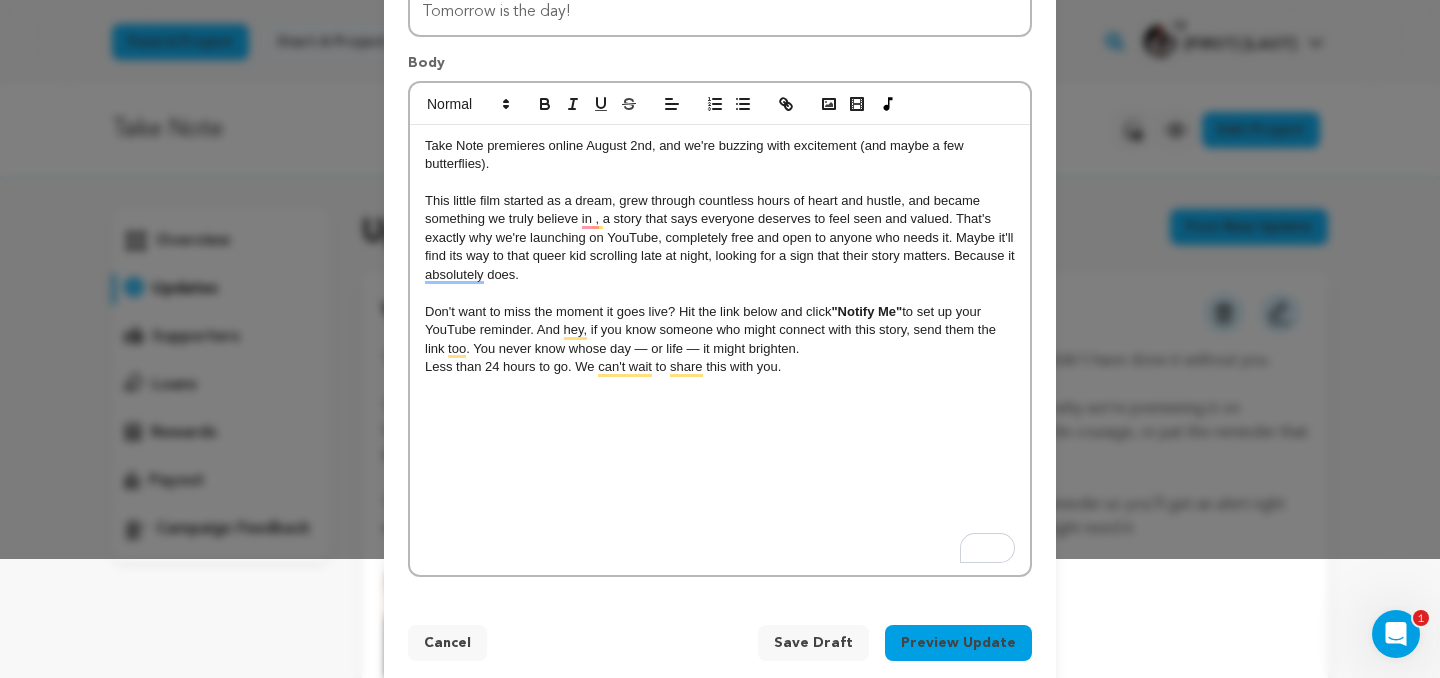 click on "Take Note premieres online [MONTH] [DAY], and we're buzzing with excitement (and maybe a few butterflies). This little film started as a dream, grew through countless hours of heart and hustle, and became something we truly believe in , a story that says everyone deserves to feel seen and valued. That's exactly why we're launching on YouTube, completely free and open to anyone who needs it. Maybe it'll find its way to that queer kid scrolling late at night, looking for a sign that their story matters. Because it absolutely does. Don't want to miss the moment it goes live? Hit the link below and click "Notify Me" to set up your YouTube reminder. And hey, if you know someone who might connect with this story, send them the link too. You never know whose day — or life — it might brighten. Less than [NUMBER] hours to go. We can't wait to share this with you." at bounding box center (720, 350) 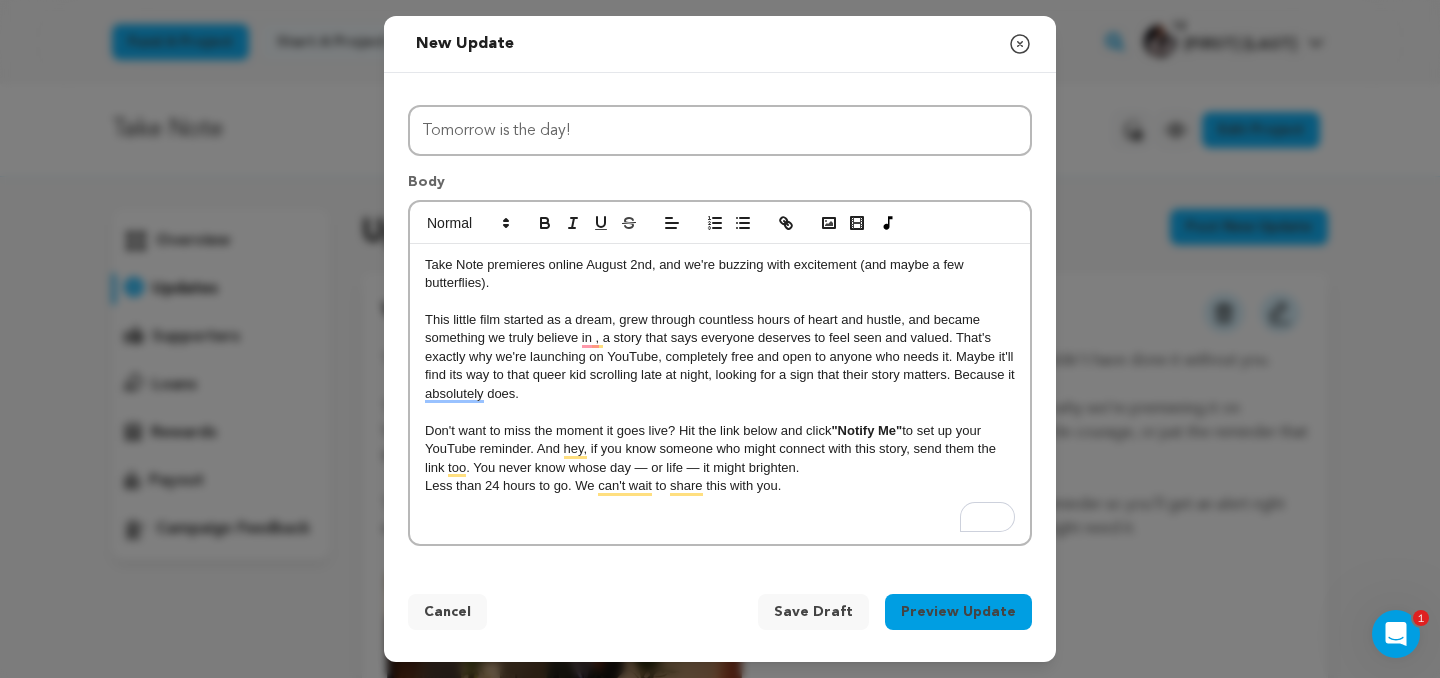 scroll, scrollTop: 1, scrollLeft: 0, axis: vertical 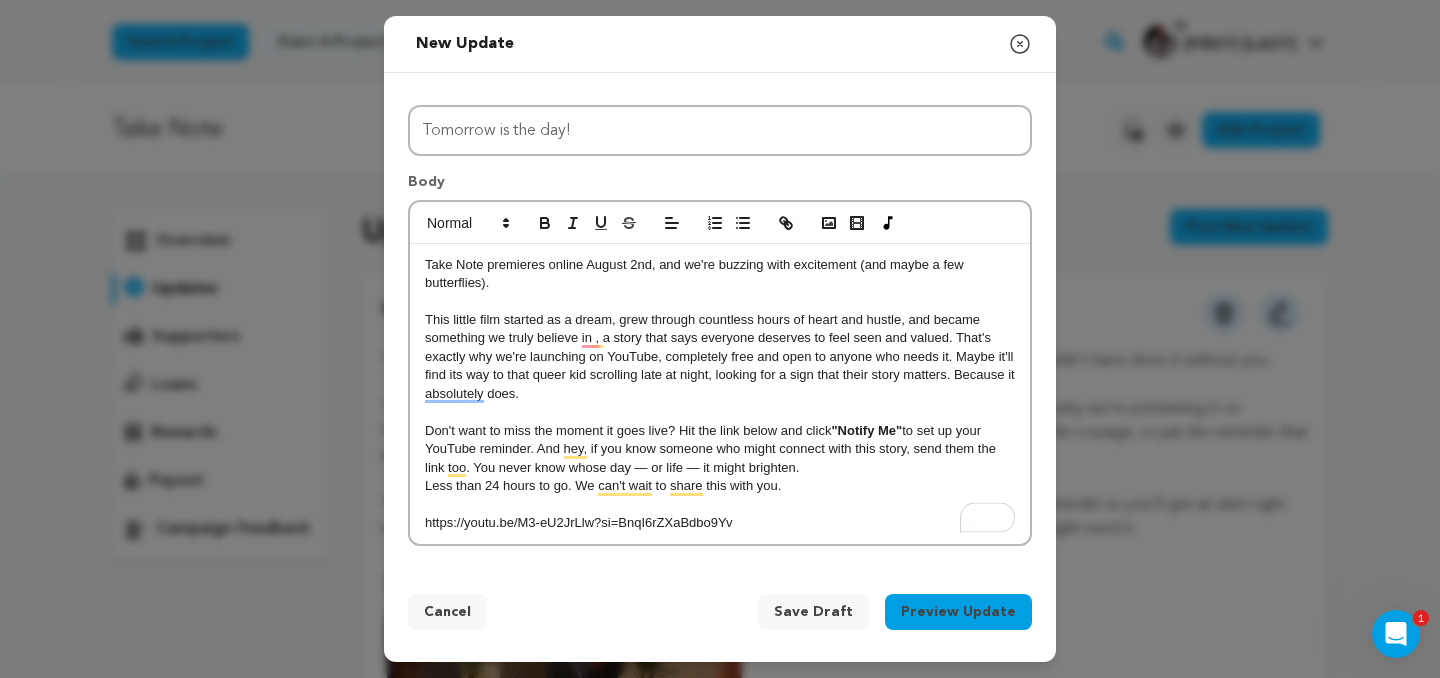 click on "Take Note premieres online August 2nd, and we're buzzing with excitement (and maybe a few butterflies). This little film started as a dream, grew through countless hours of heart and hustle, and became something we truly believe in , a story that says everyone deserves to feel seen and valued. That's exactly why we're launching on YouTube, completely free and open to anyone who needs it. Maybe it'll find its way to that queer kid scrolling late at night, looking for a sign that their story matters. Because it absolutely does. Don't want to miss the moment it goes live? Hit the link below and click  "Notify Me"  to set up your YouTube reminder. And hey, if you know someone who might connect with this story, send them the link too. You never know whose day — or life — it might brighten. Less than 24 hours to go. We can't wait to share this with you. https://youtu.be/M3-eU2JrLlw?si=BnqI6rZXaBdbo9Yv" at bounding box center (720, 394) 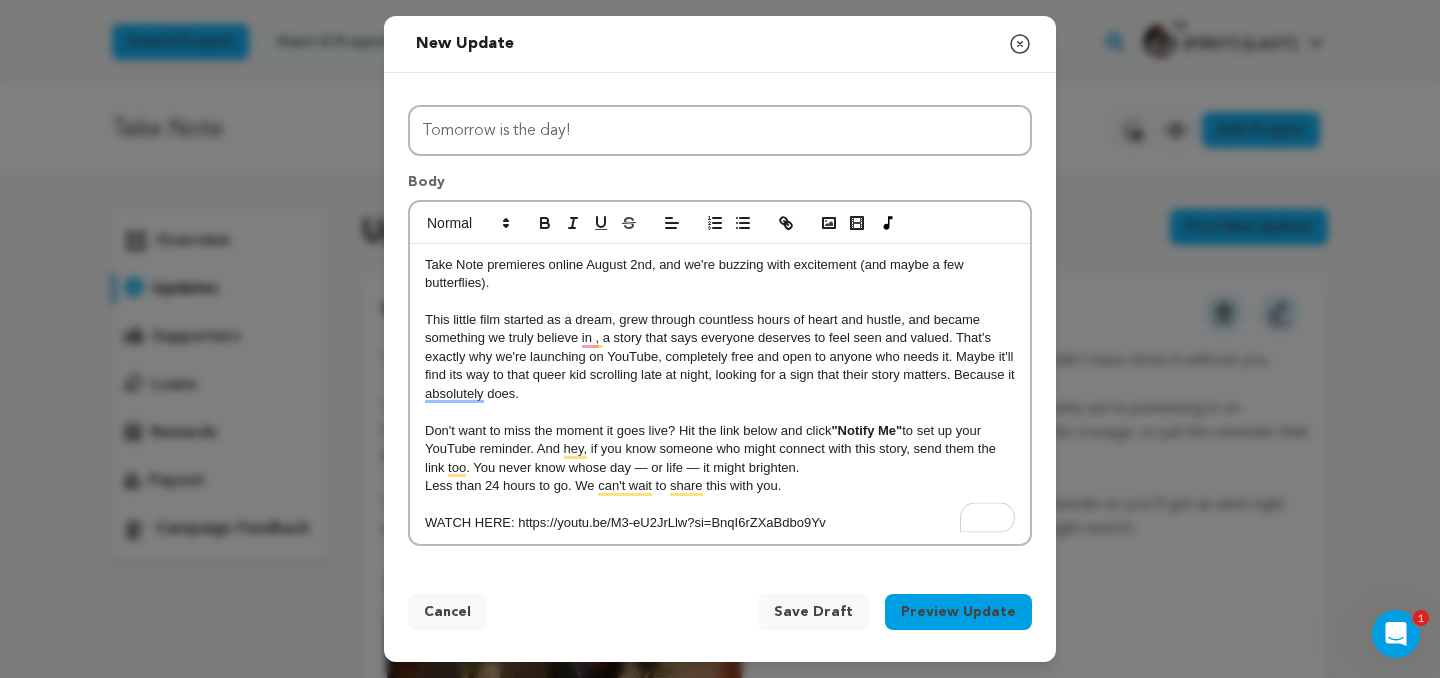 click at bounding box center (720, 504) 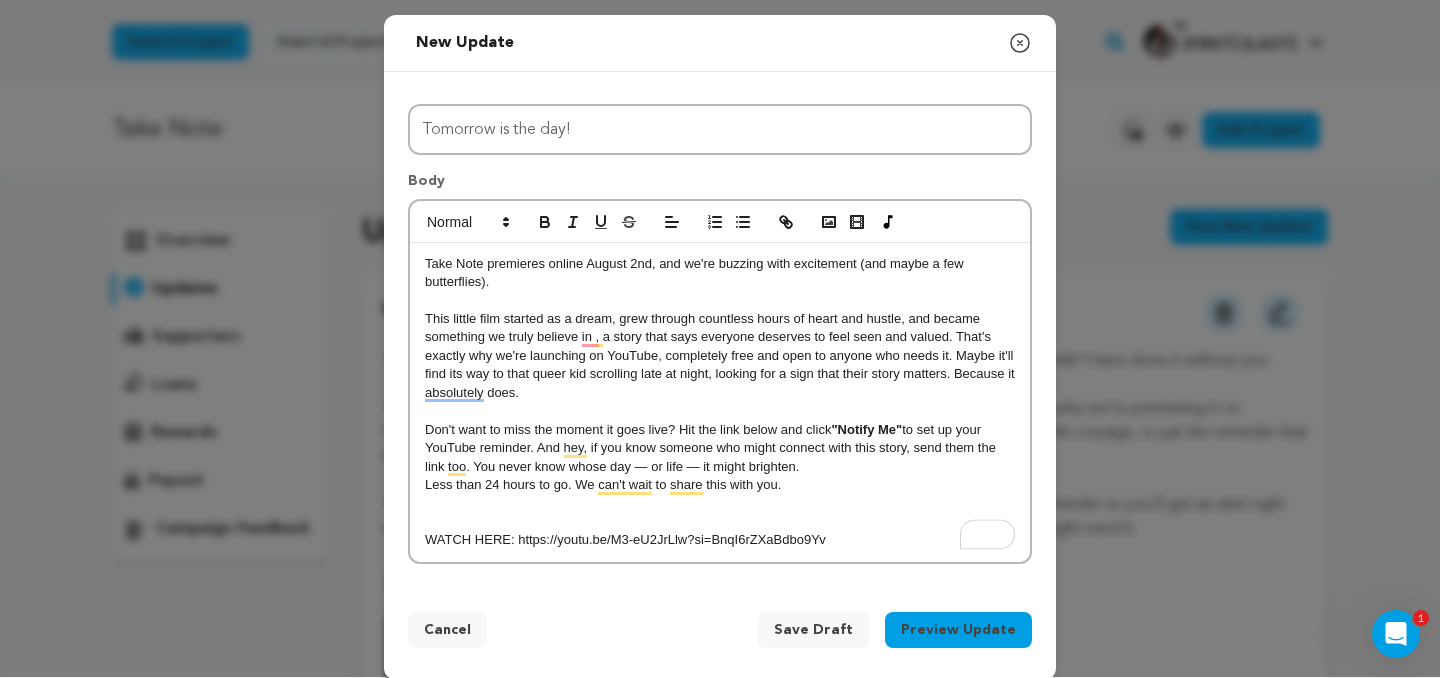 click on "Preview Update" at bounding box center [958, 630] 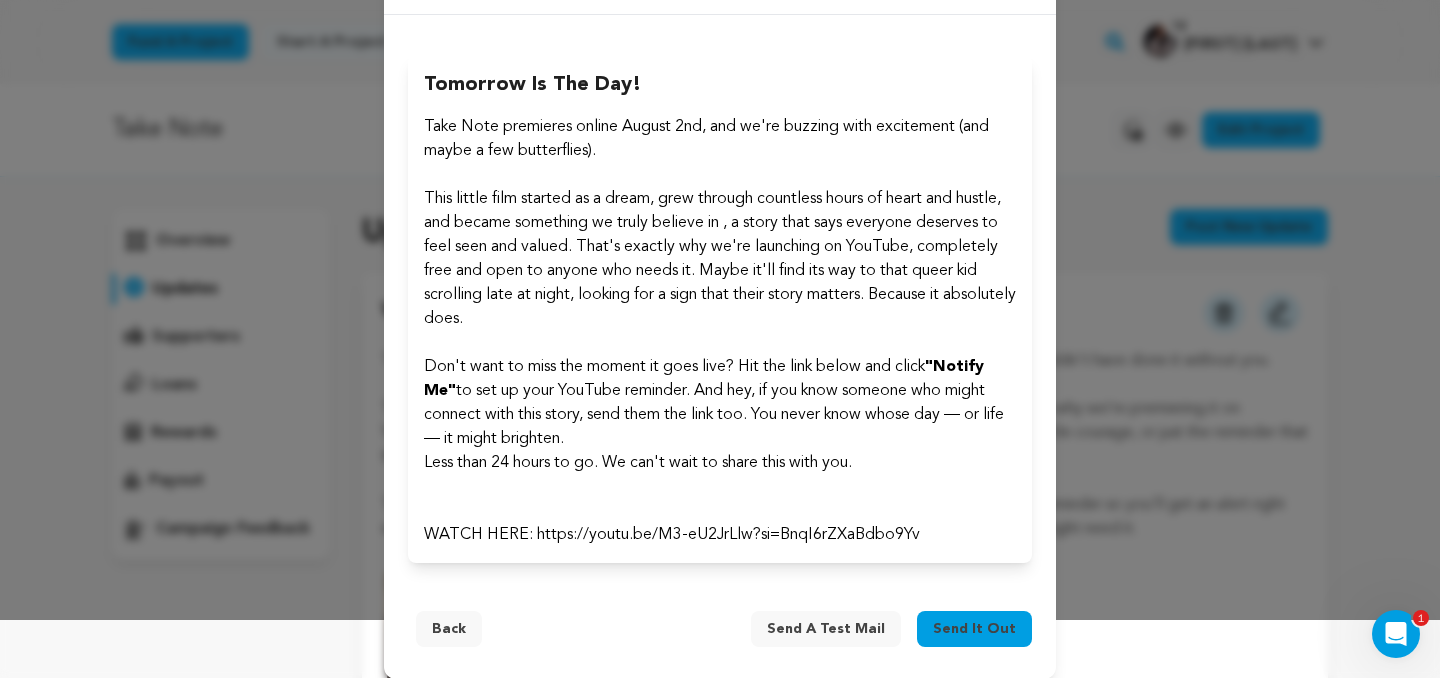 scroll, scrollTop: 75, scrollLeft: 0, axis: vertical 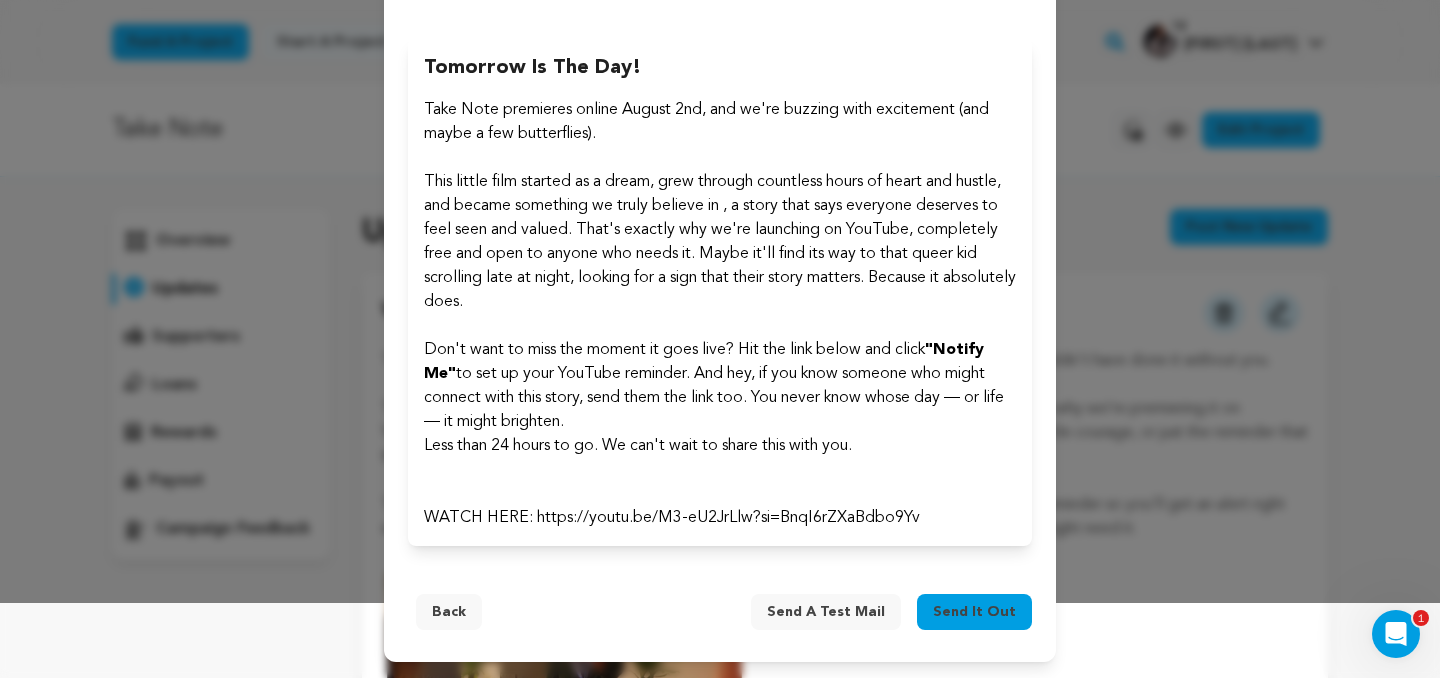 click on "Send a test mail" at bounding box center [826, 612] 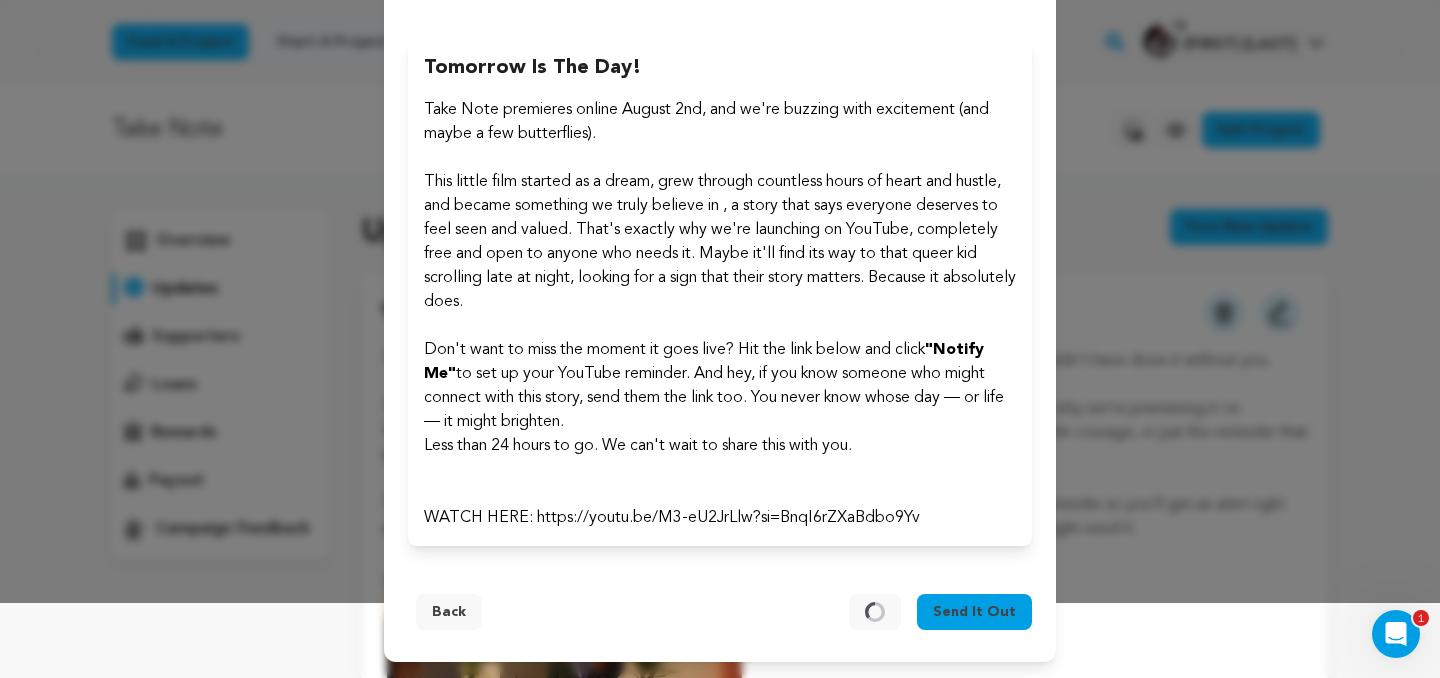 scroll, scrollTop: 0, scrollLeft: 0, axis: both 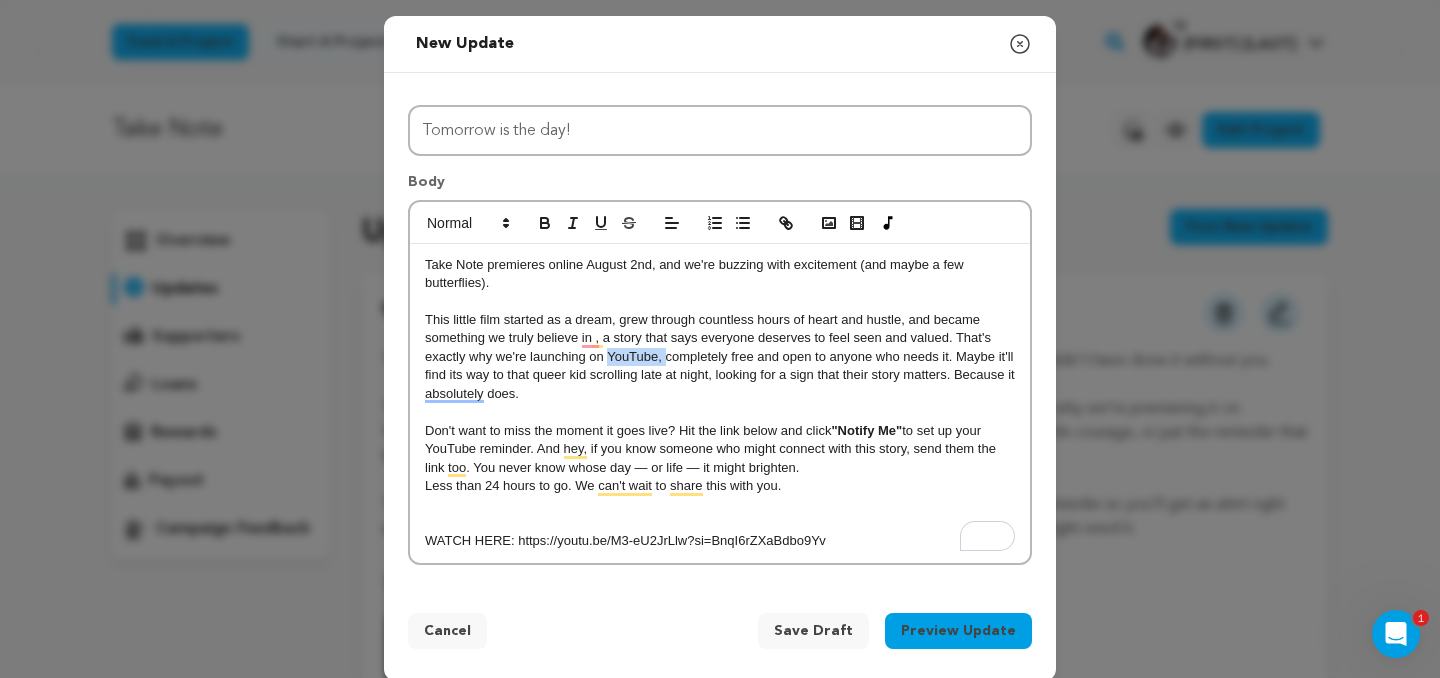 drag, startPoint x: 609, startPoint y: 360, endPoint x: 665, endPoint y: 360, distance: 56 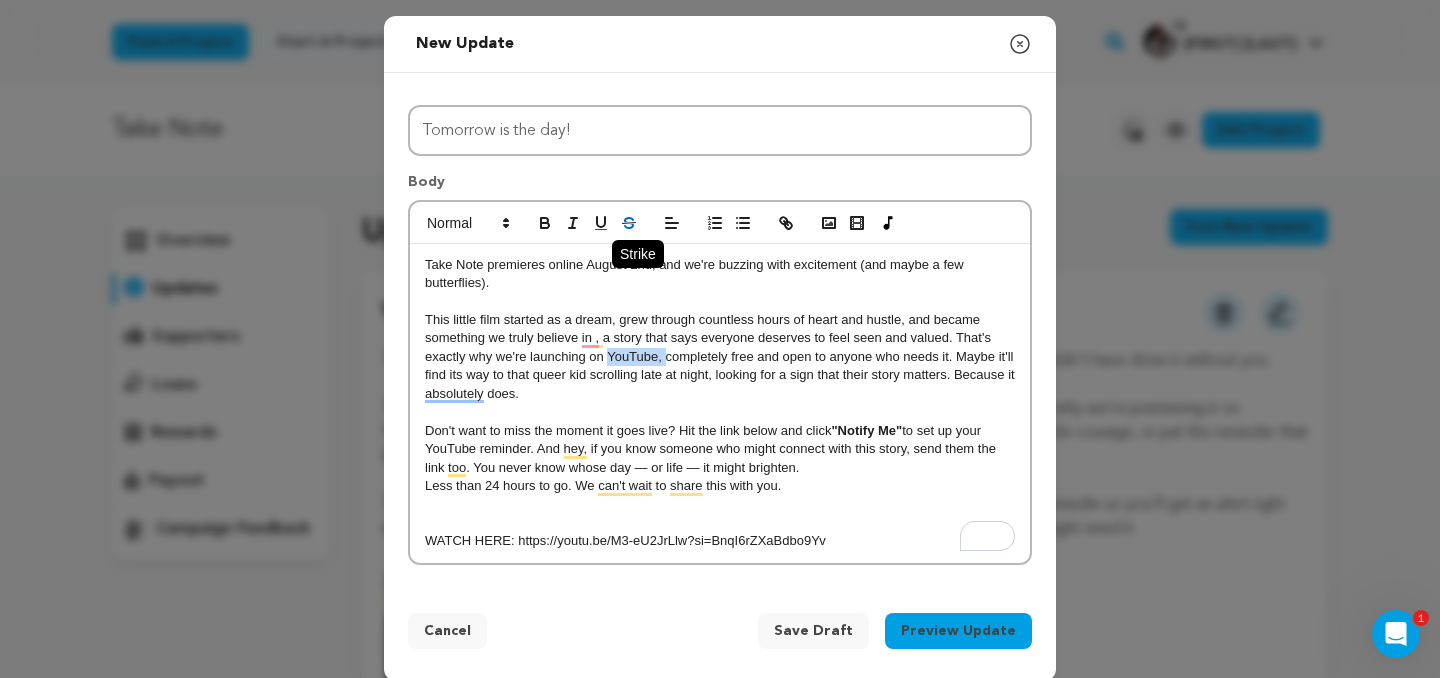 click 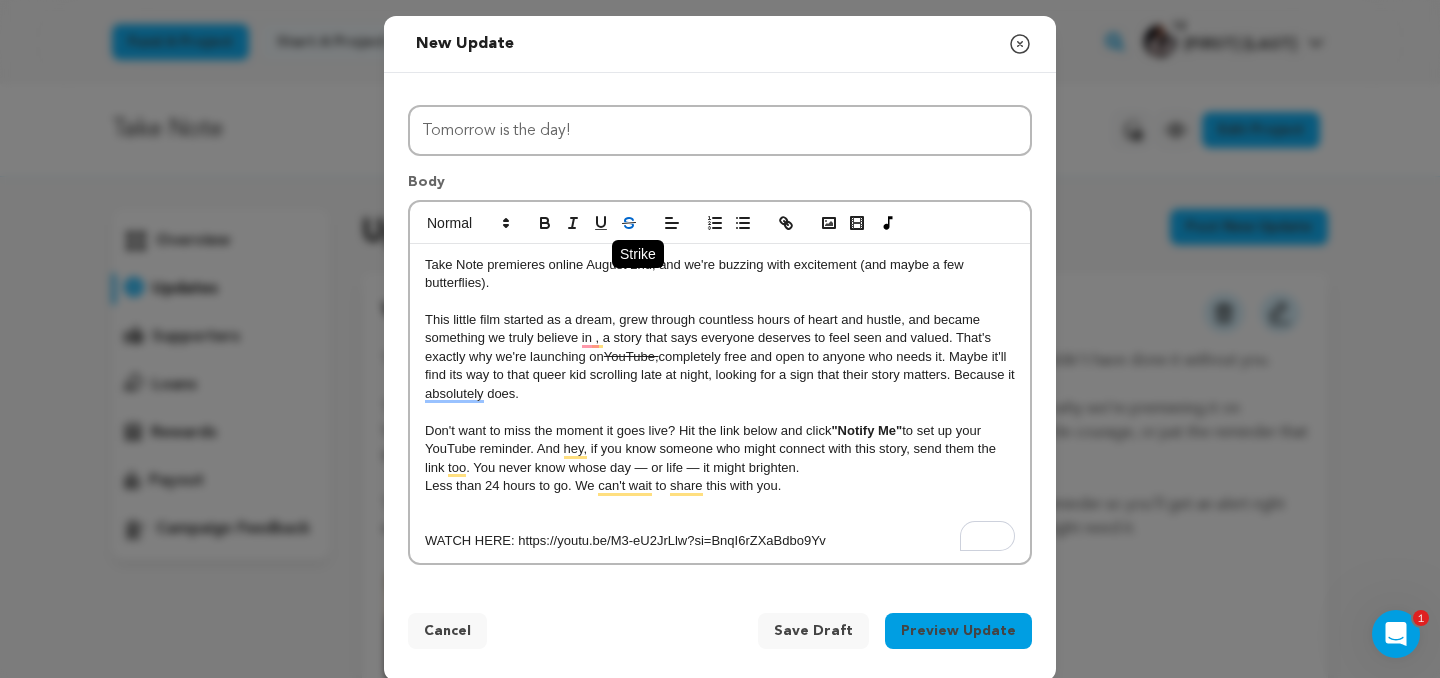 click 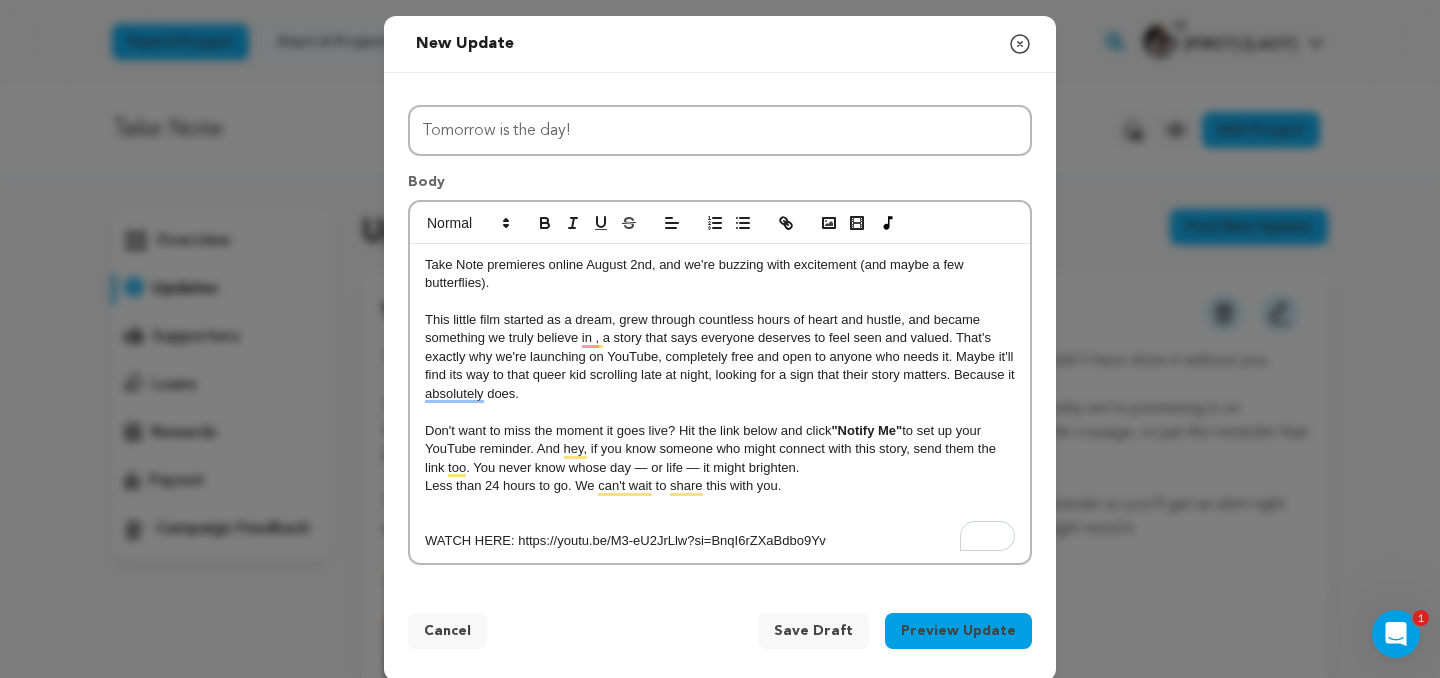 click on "Less than 24 hours to go. We can't wait to share this with you." at bounding box center (720, 486) 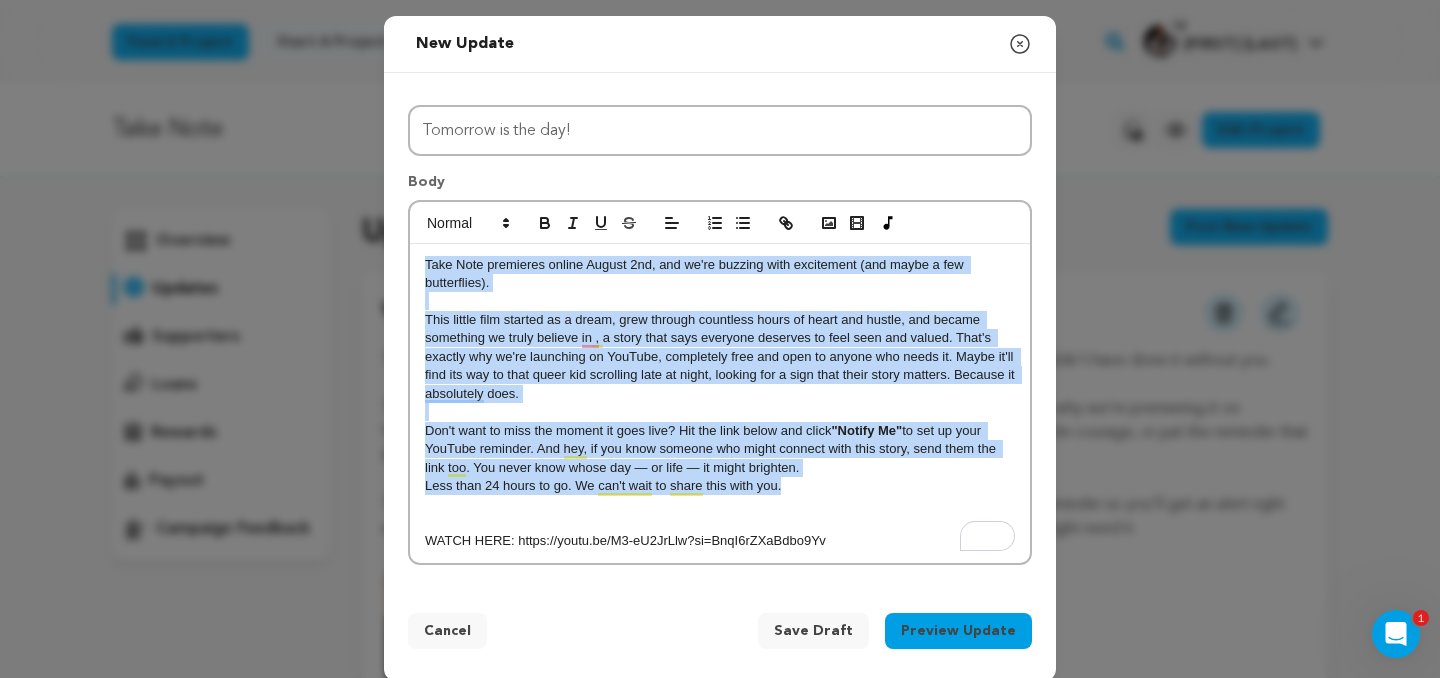 drag, startPoint x: 802, startPoint y: 488, endPoint x: 420, endPoint y: 254, distance: 447.9732 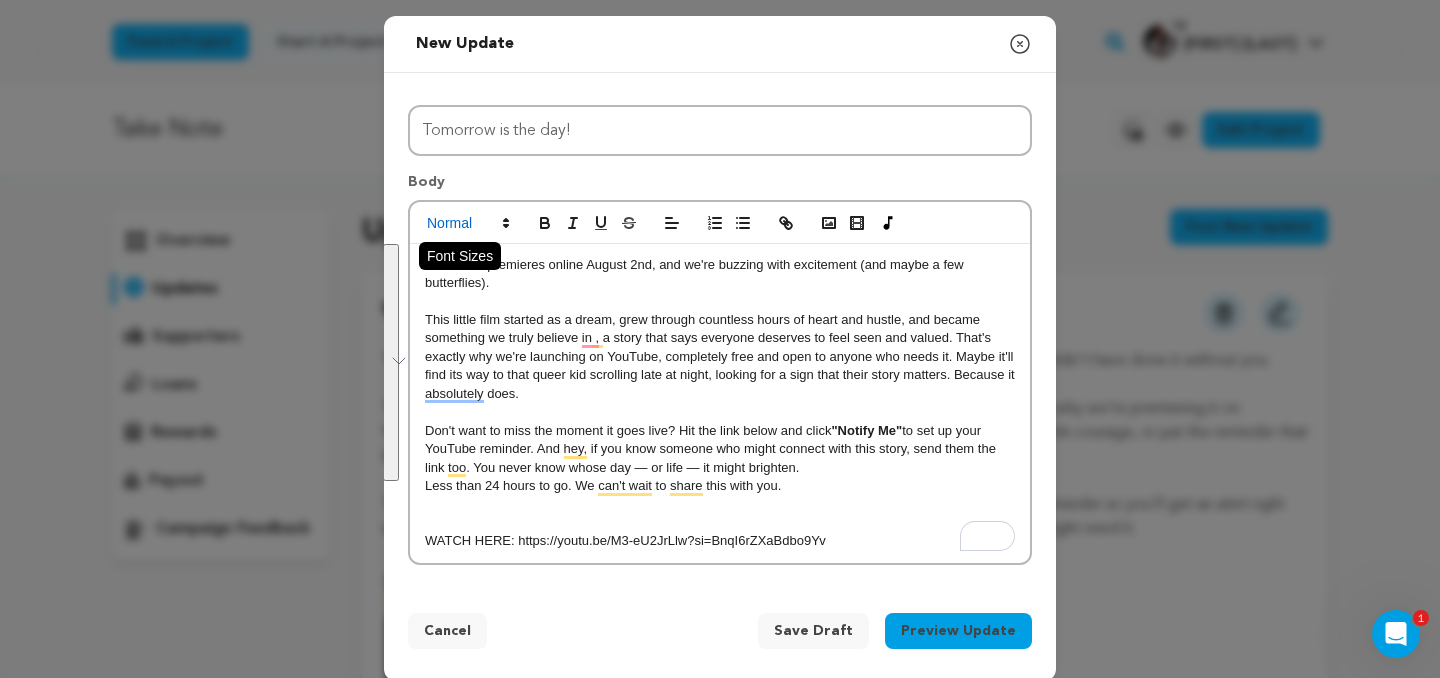click at bounding box center [467, 223] 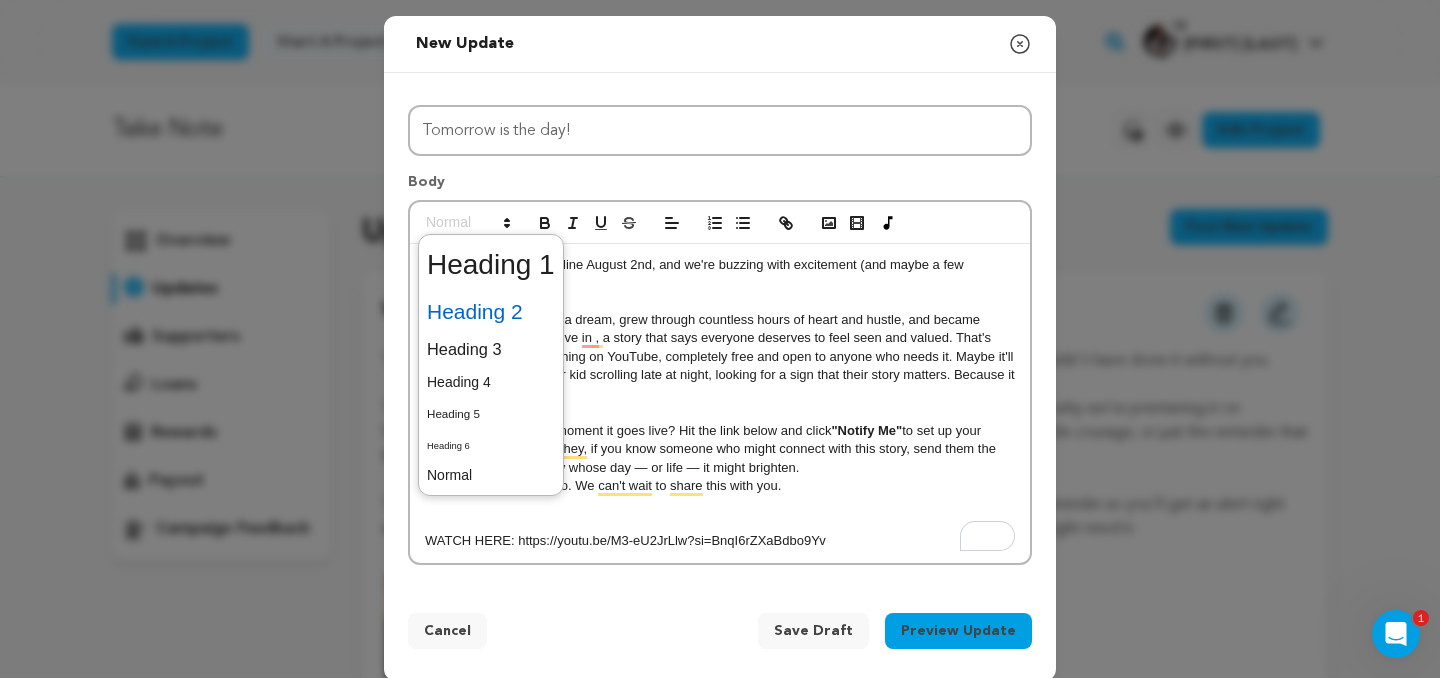 click at bounding box center (491, 312) 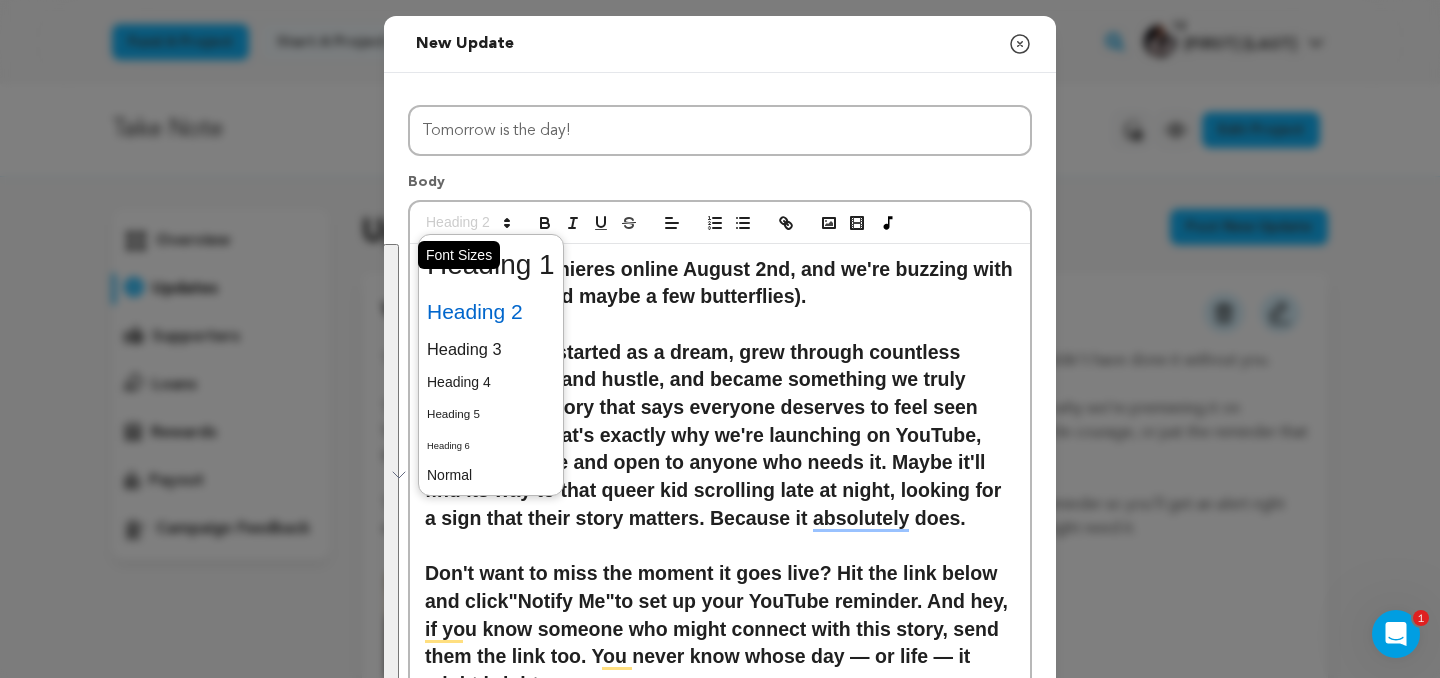 click at bounding box center [467, 223] 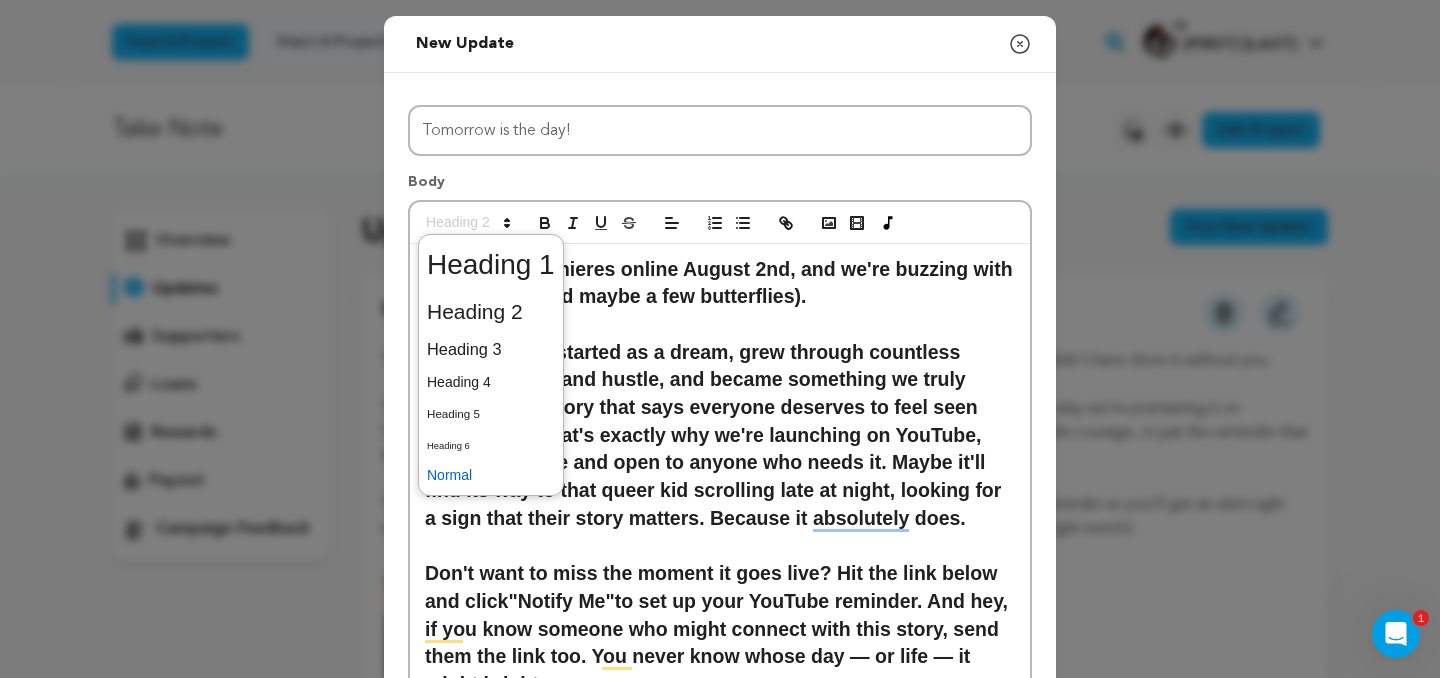 click at bounding box center (491, 475) 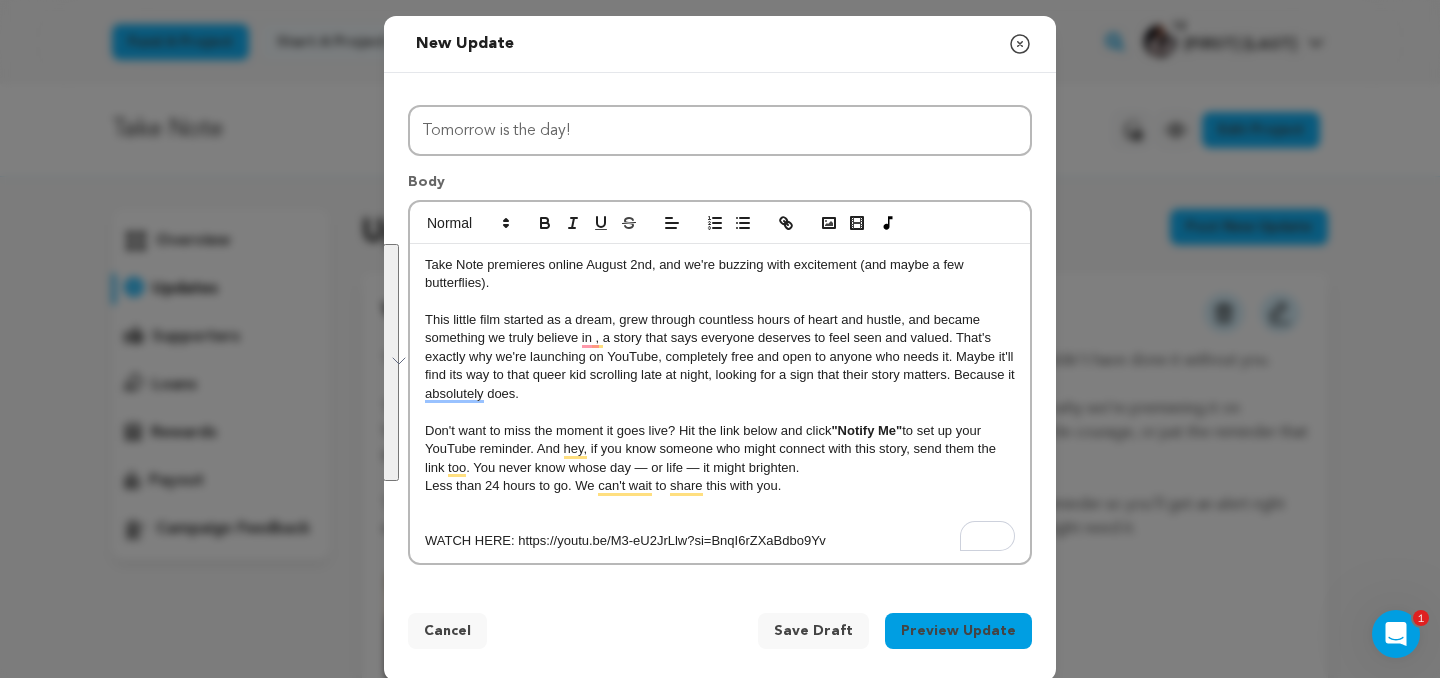 click on "This little film started as a dream, grew through countless hours of heart and hustle, and became something we truly believe in , a story that says everyone deserves to feel seen and valued. That's exactly why we're launching on YouTube, completely free and open to anyone who needs it. Maybe it'll find its way to that queer kid scrolling late at night, looking for a sign that their story matters. Because it absolutely does." at bounding box center [720, 357] 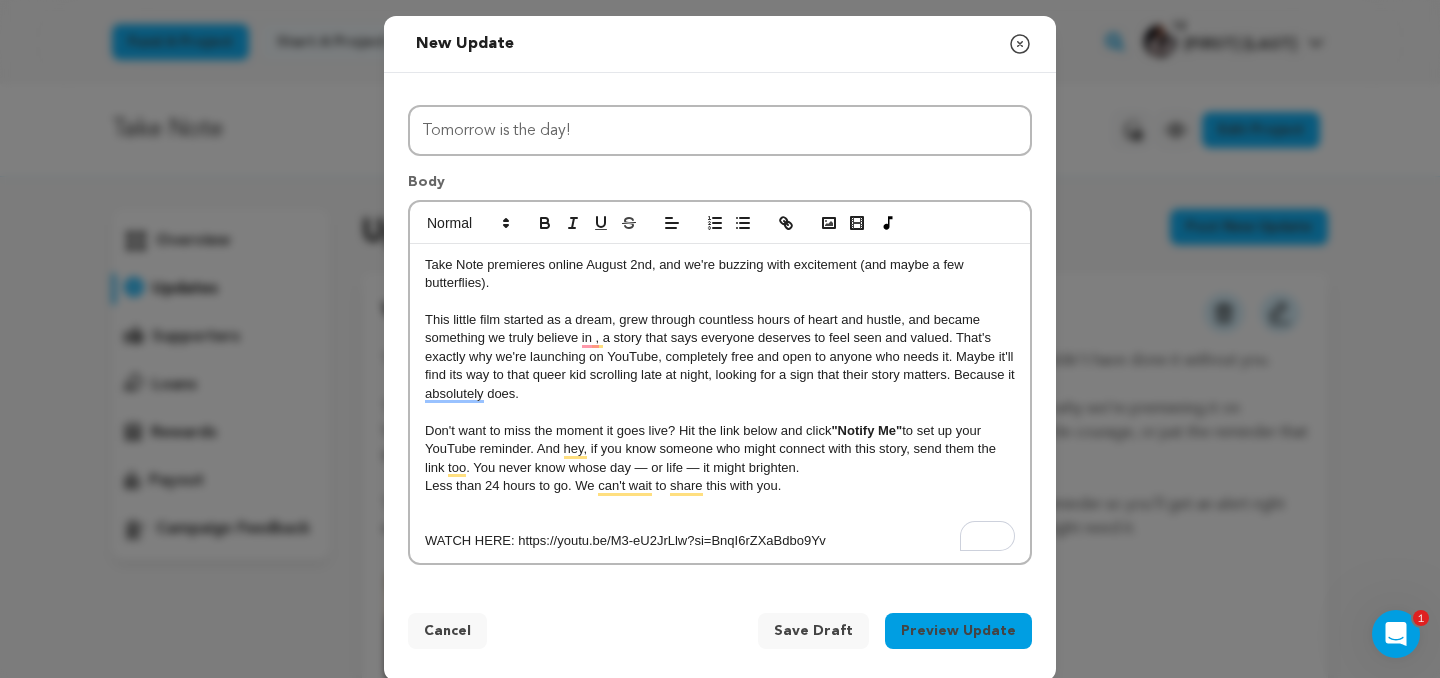 click on "Save Draft" at bounding box center [813, 631] 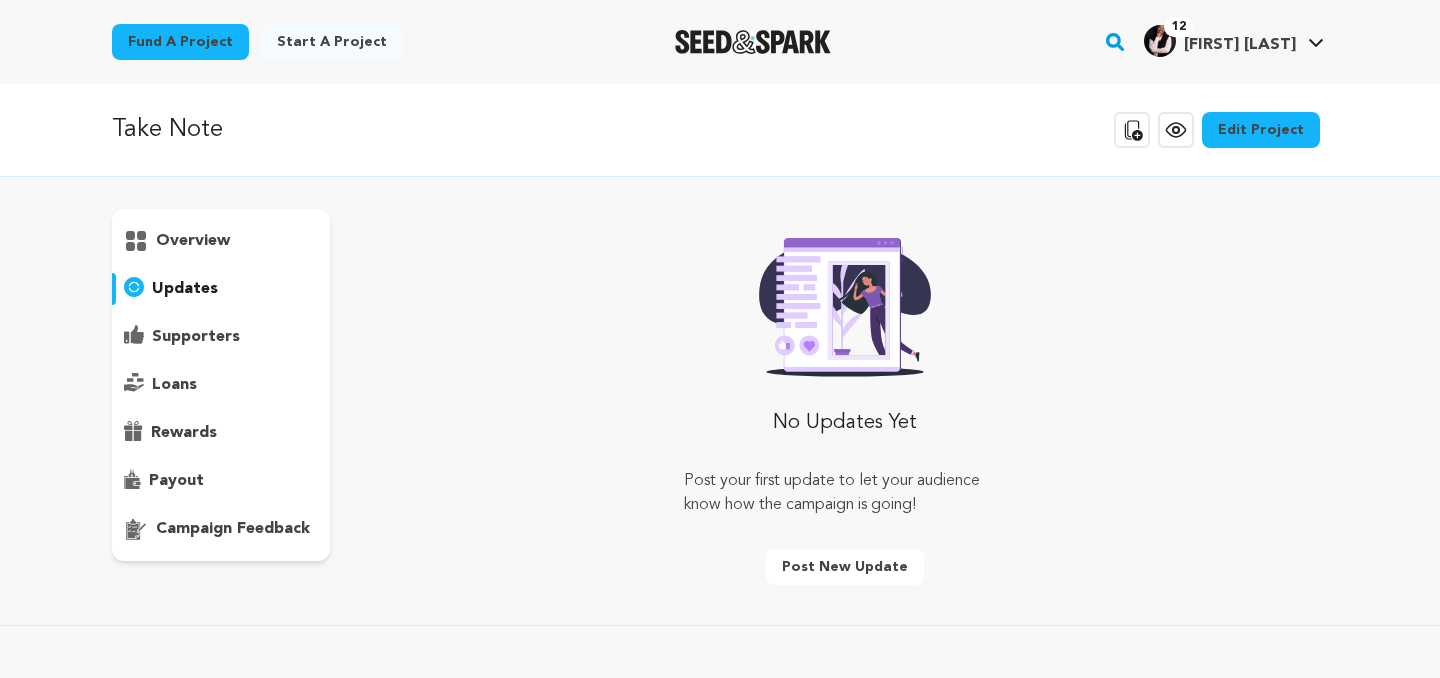 scroll, scrollTop: 0, scrollLeft: 0, axis: both 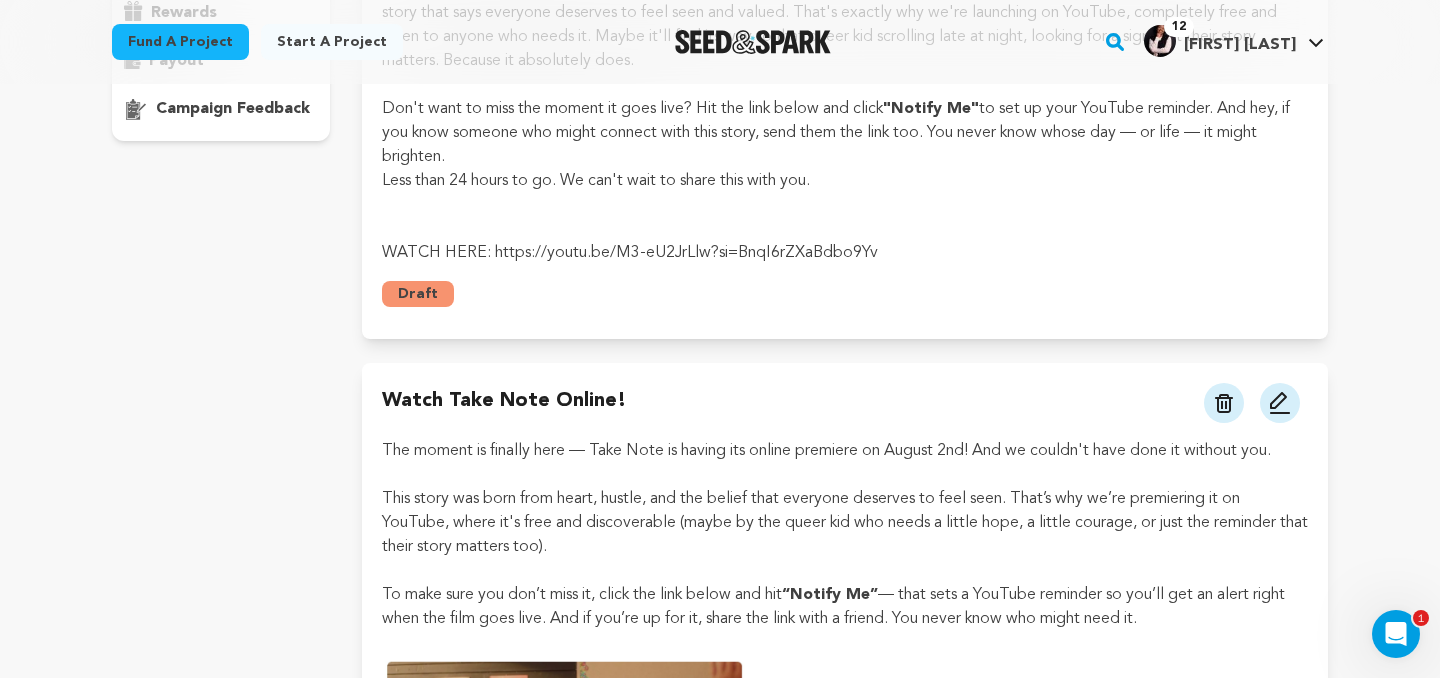 click on "Draft" at bounding box center [418, 294] 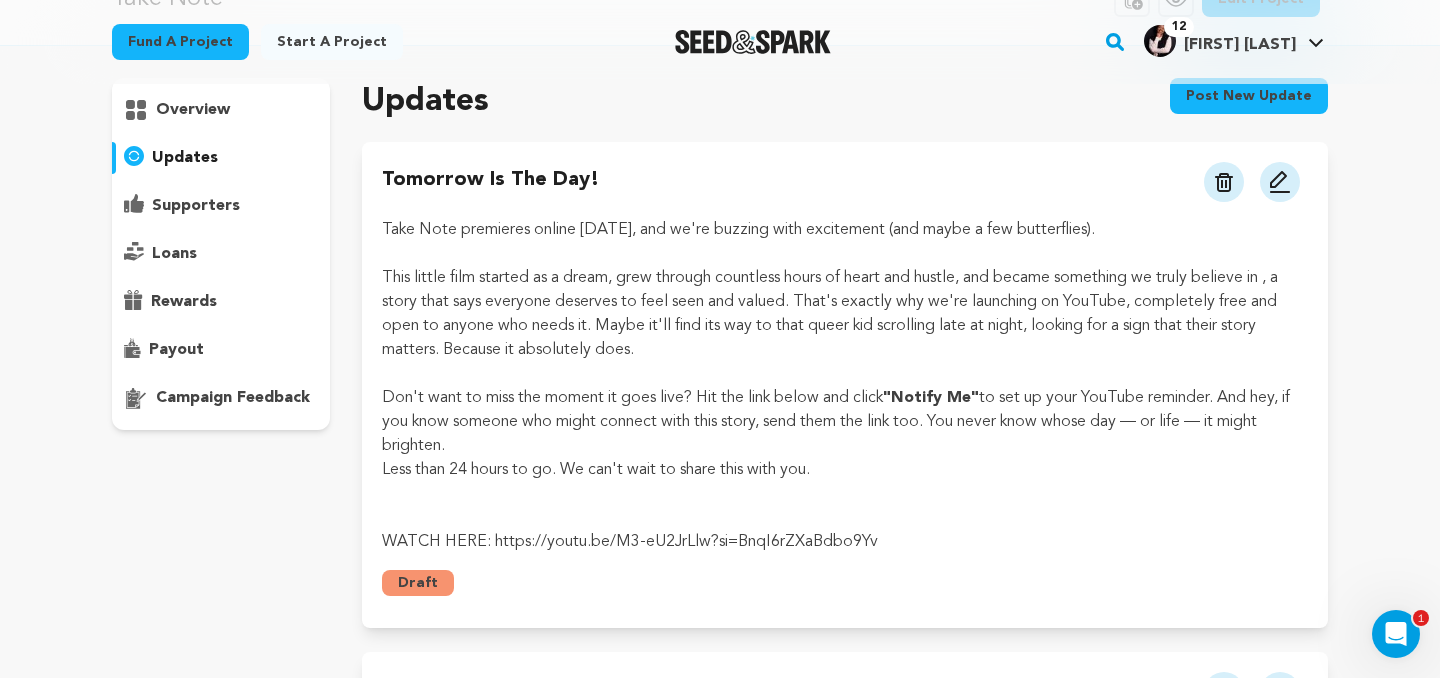 scroll, scrollTop: 86, scrollLeft: 0, axis: vertical 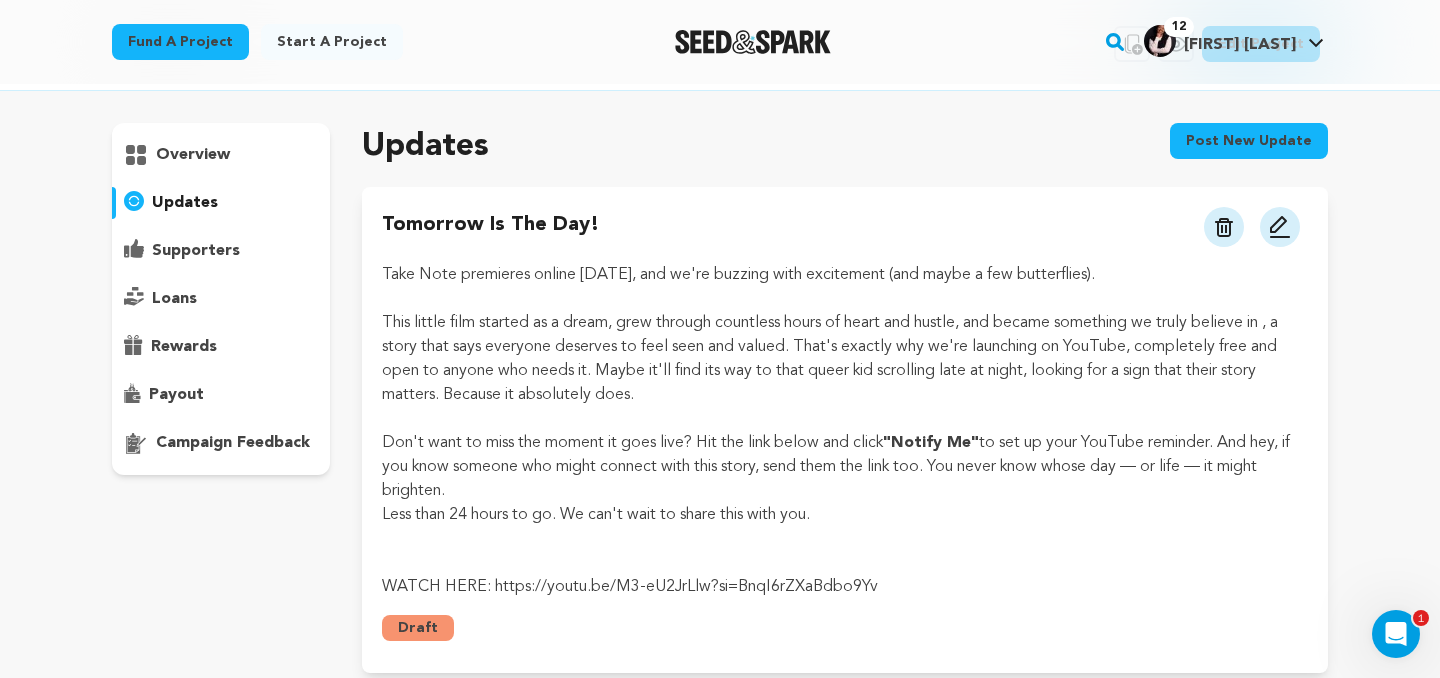click at bounding box center (1280, 227) 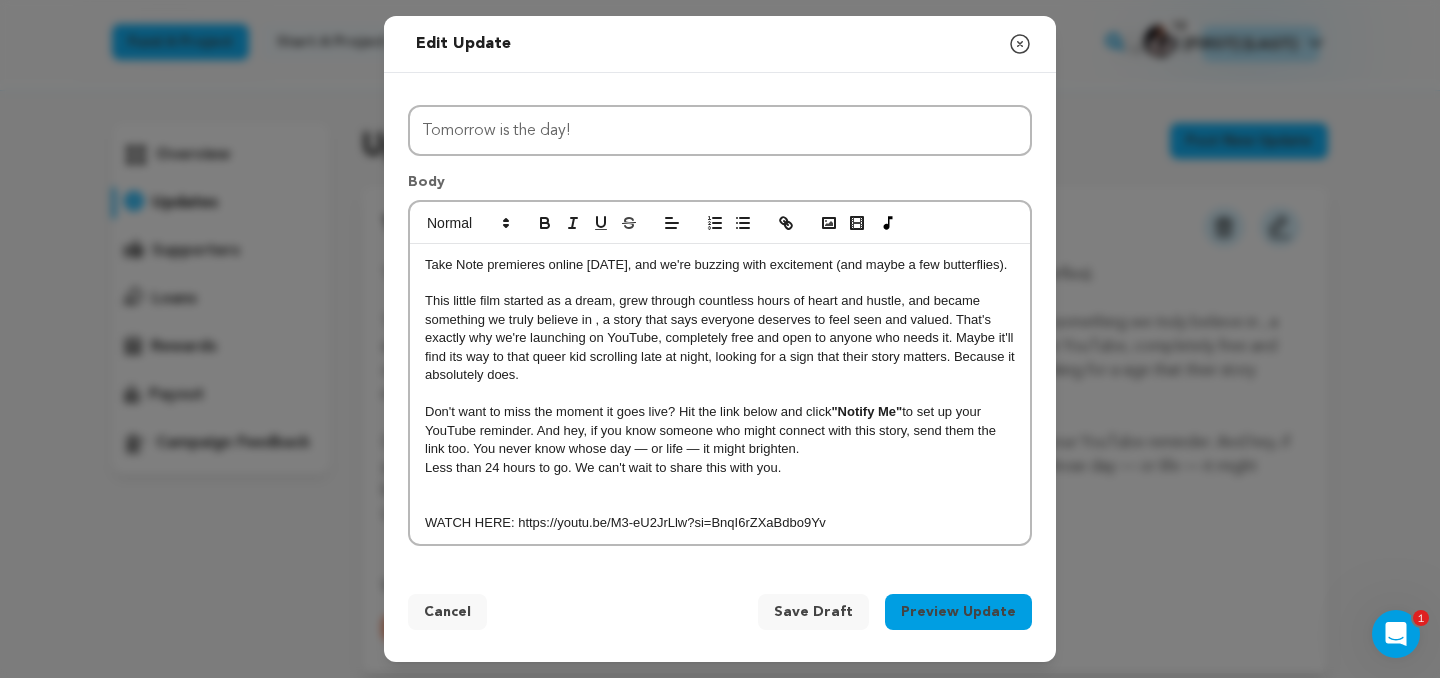 scroll, scrollTop: 19, scrollLeft: 0, axis: vertical 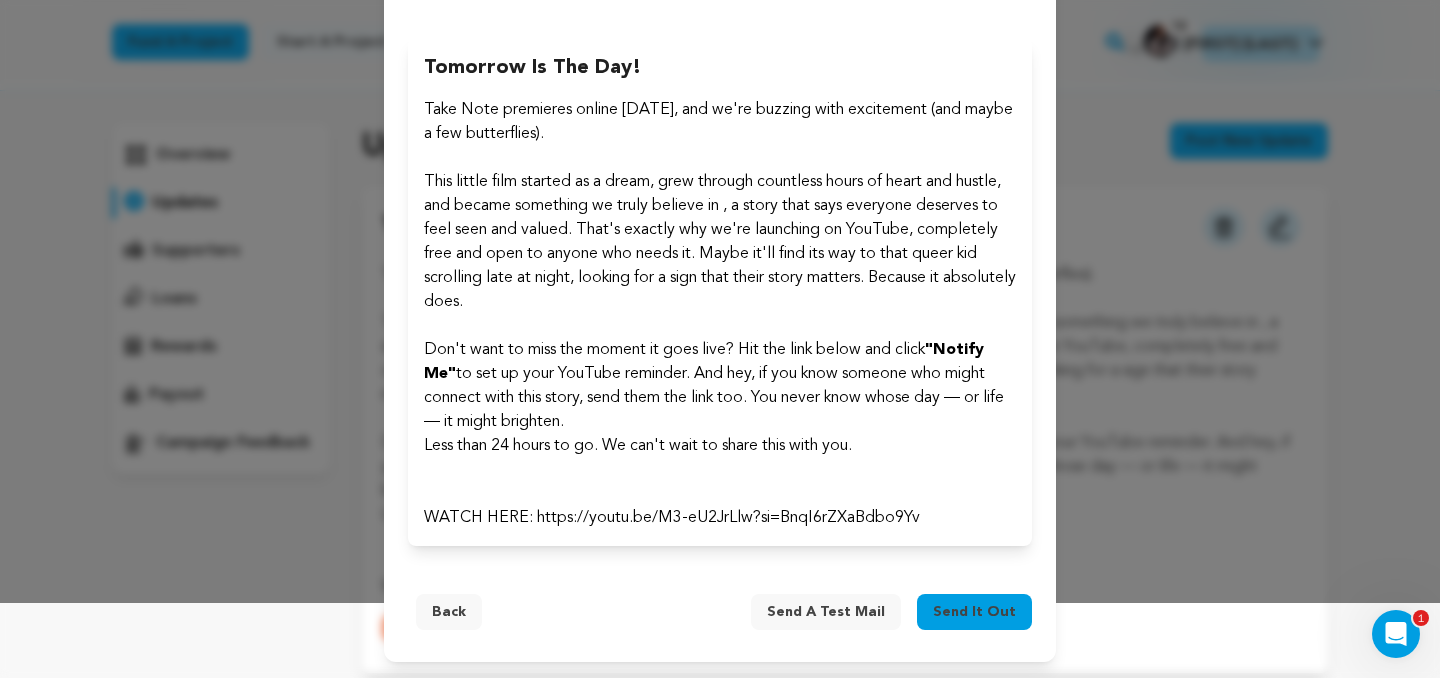 click on "Send it out" at bounding box center (974, 612) 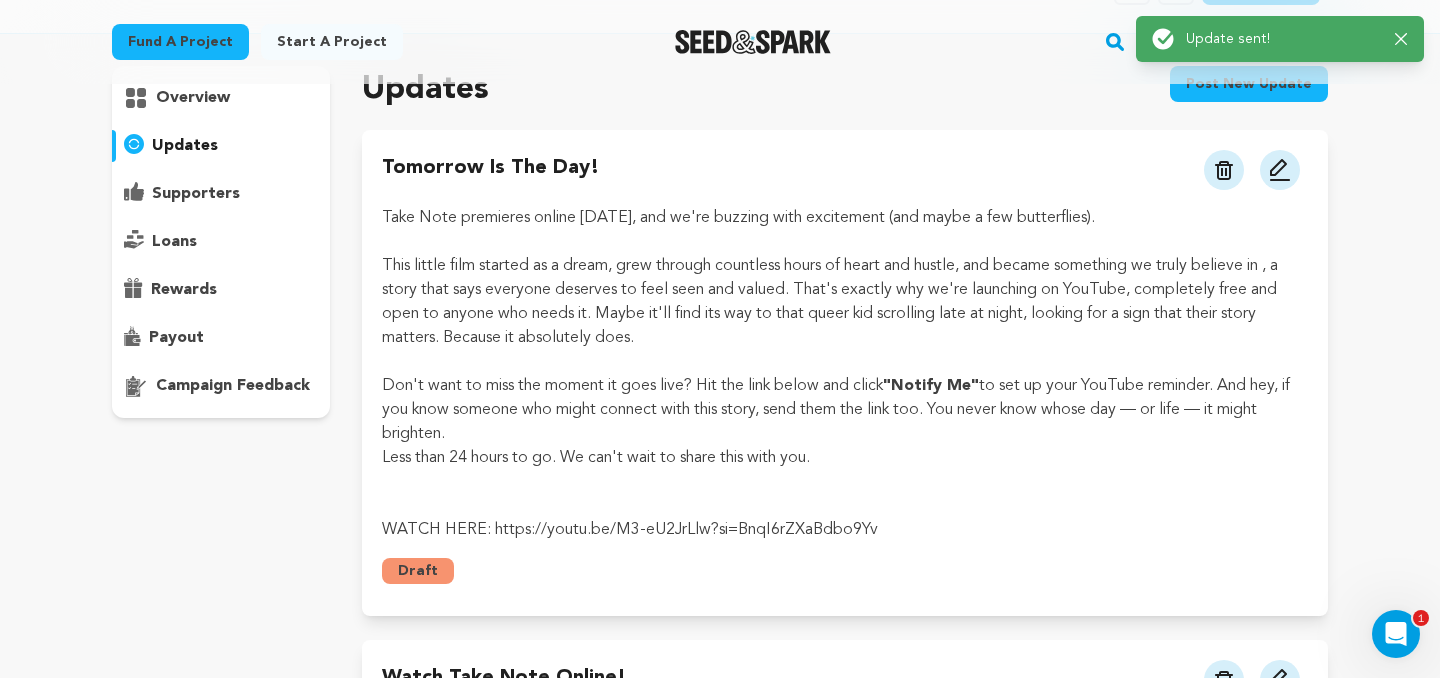 scroll, scrollTop: 145, scrollLeft: 0, axis: vertical 